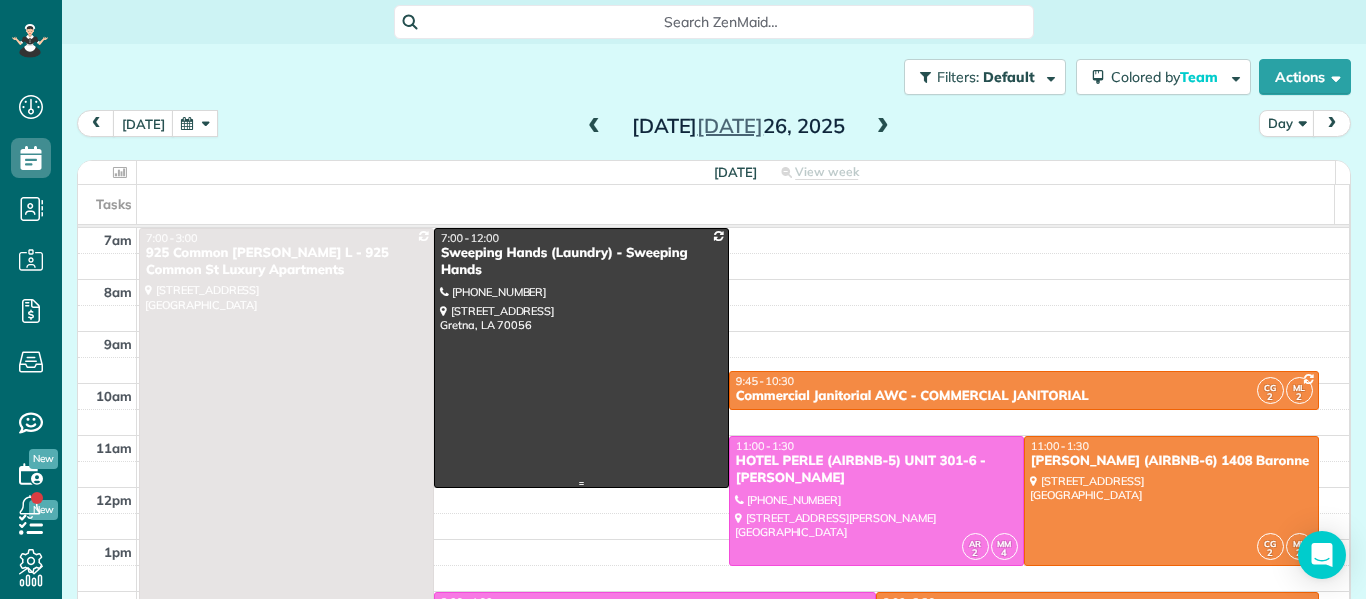 scroll, scrollTop: 0, scrollLeft: 0, axis: both 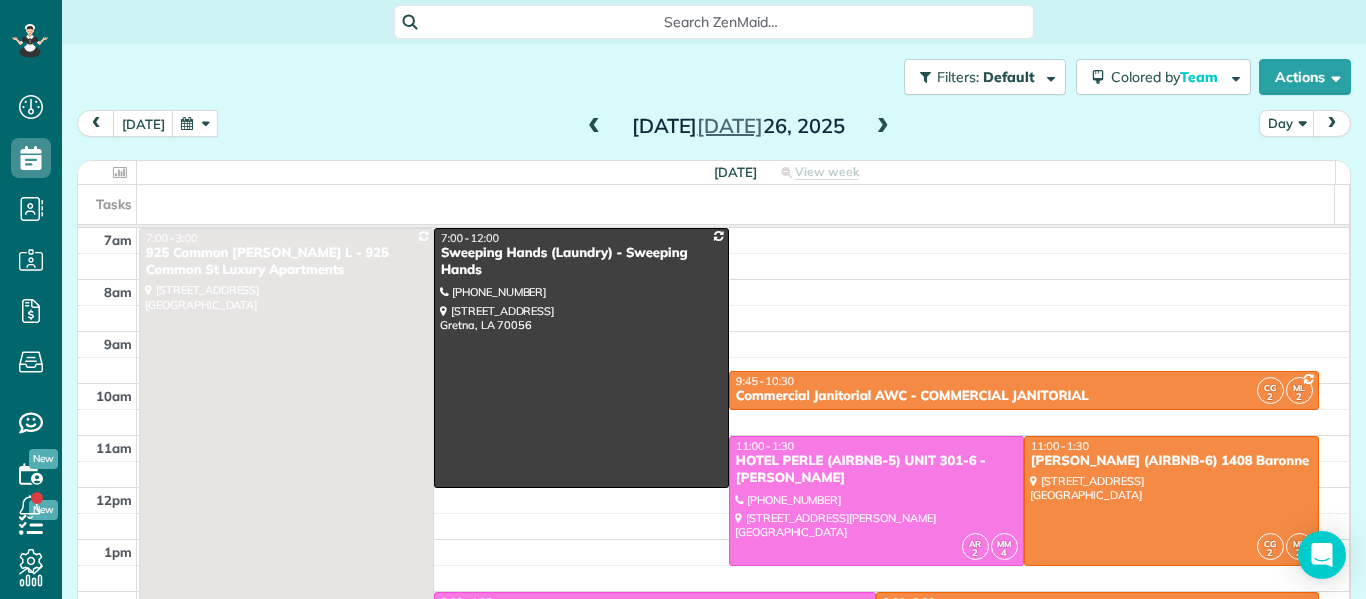 click at bounding box center (594, 127) 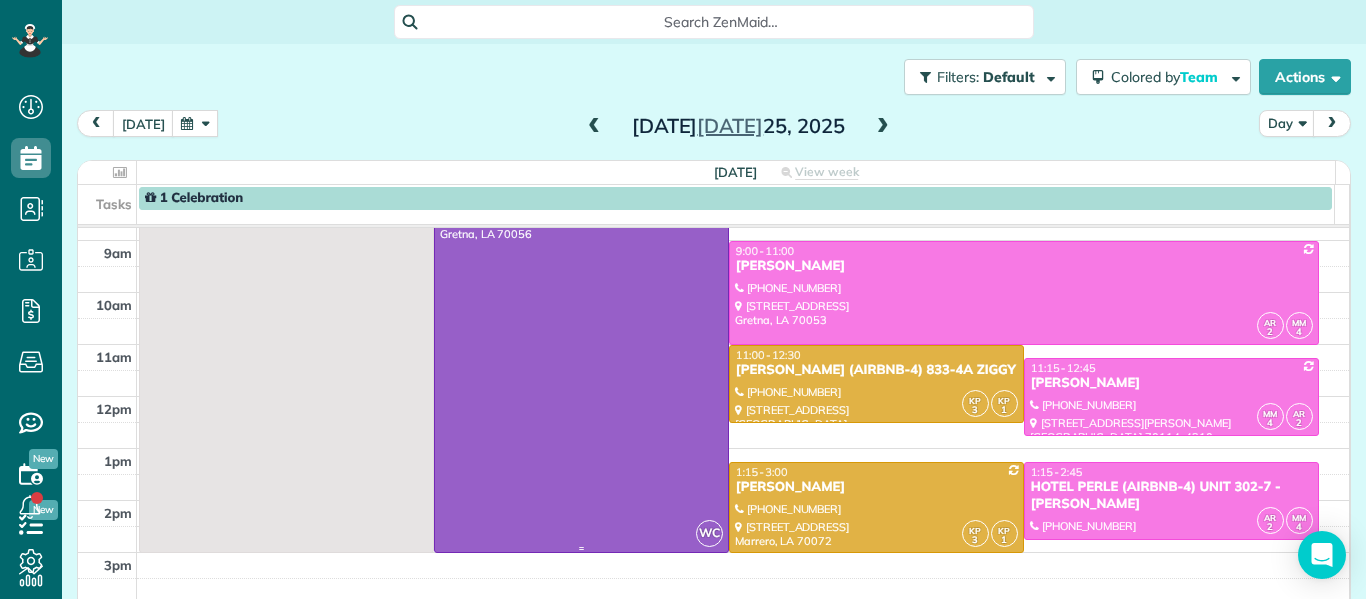 scroll, scrollTop: 92, scrollLeft: 0, axis: vertical 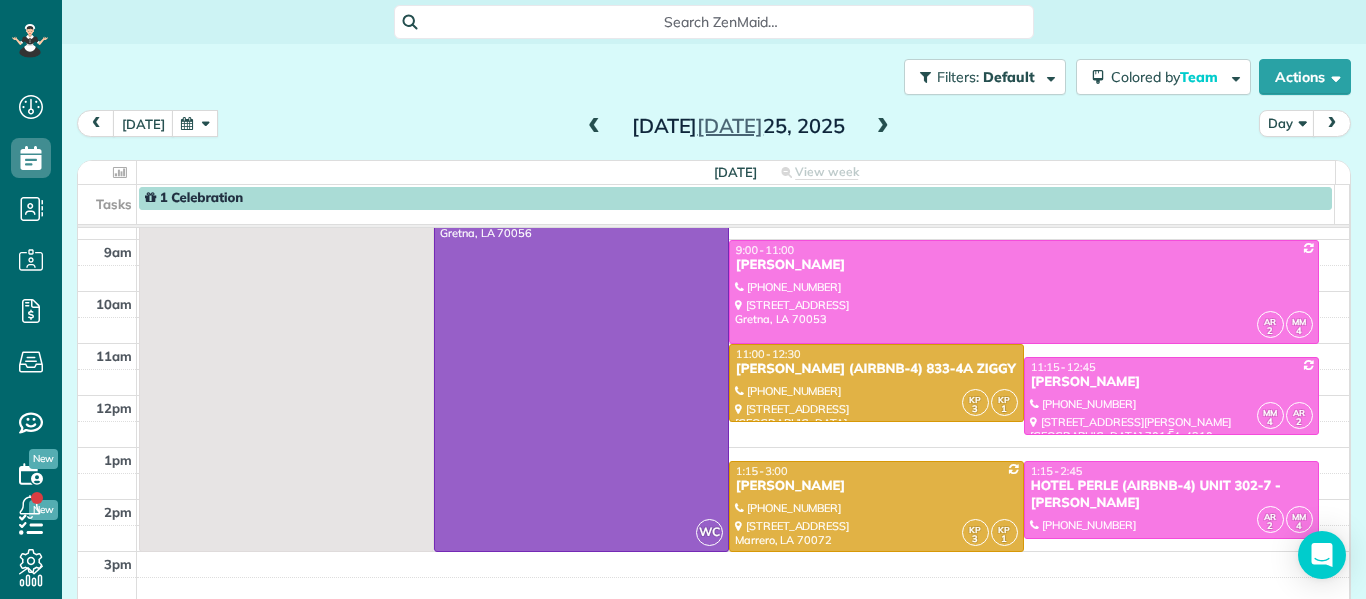 click on "NIOBE JOSEPH" at bounding box center (1171, 382) 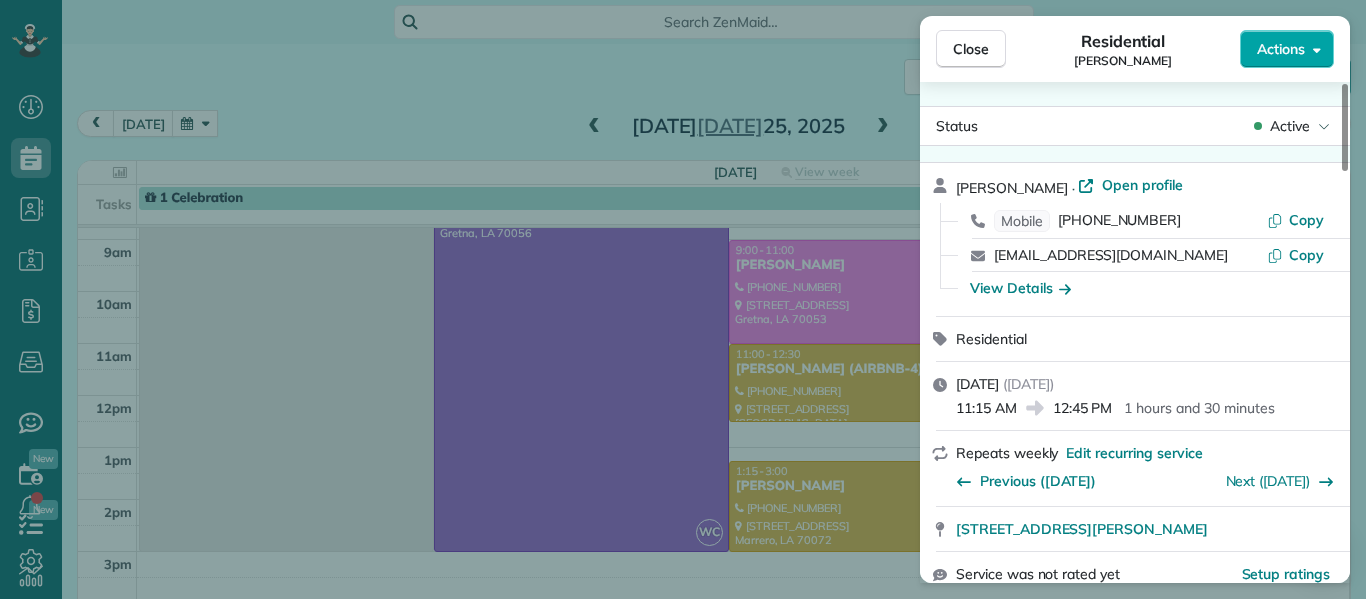 click on "Actions" at bounding box center [1287, 49] 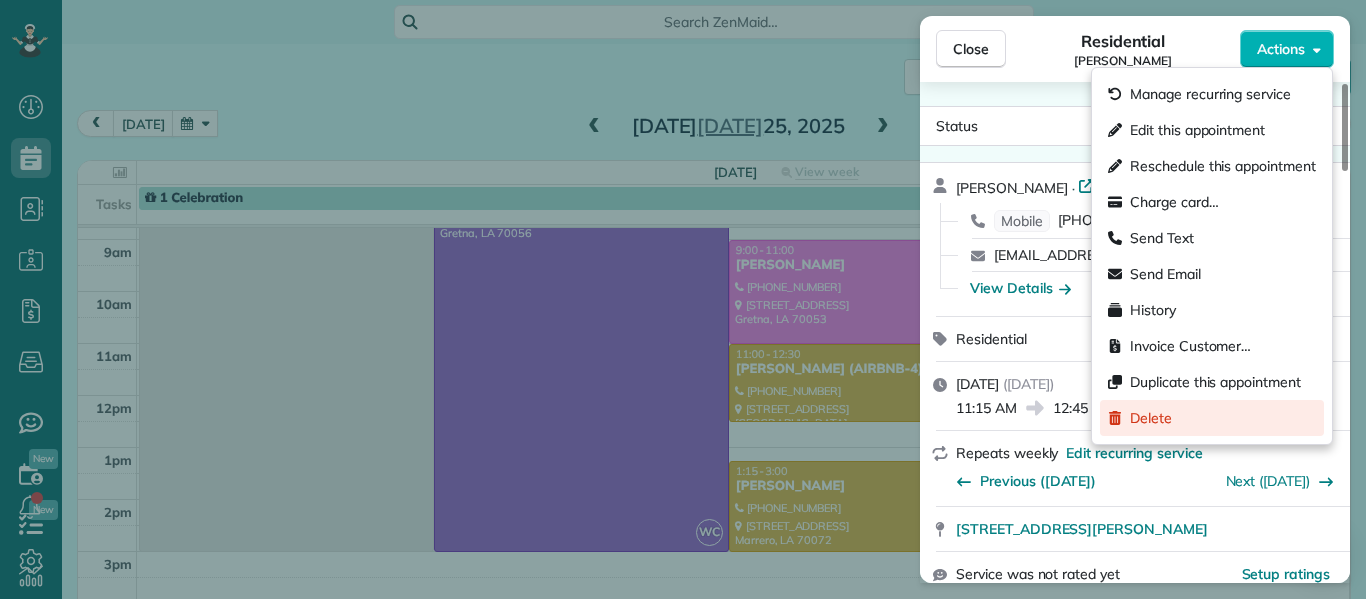 click on "Delete" at bounding box center [1212, 418] 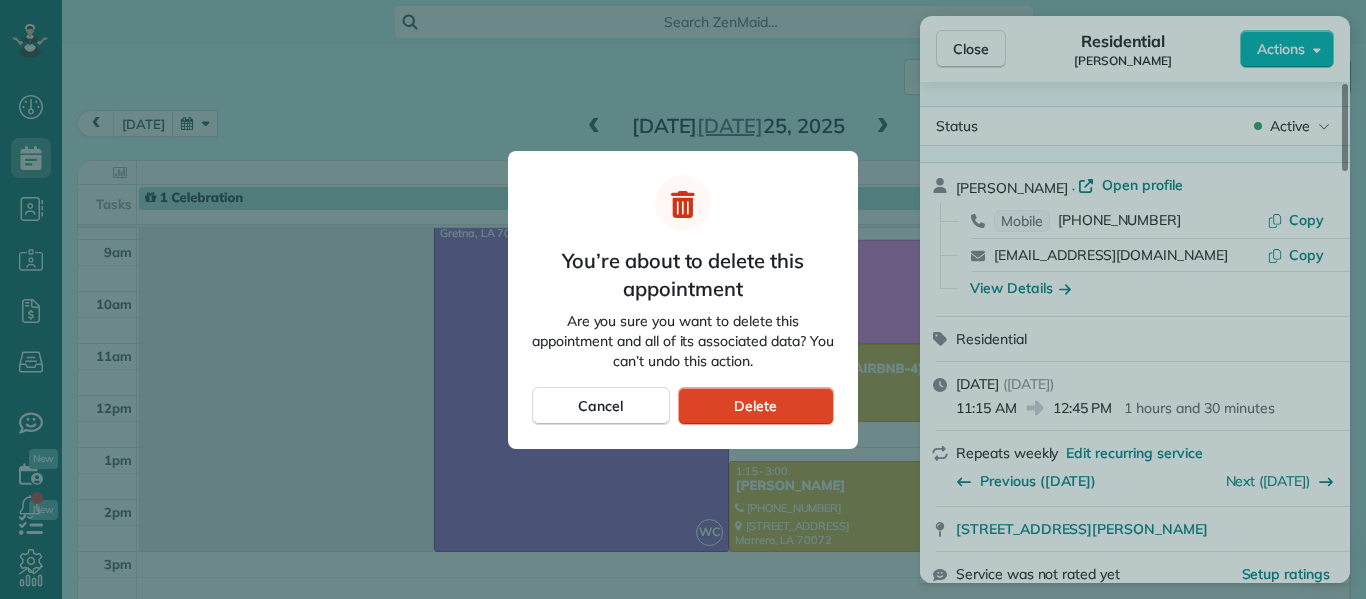 click on "Delete" at bounding box center [756, 406] 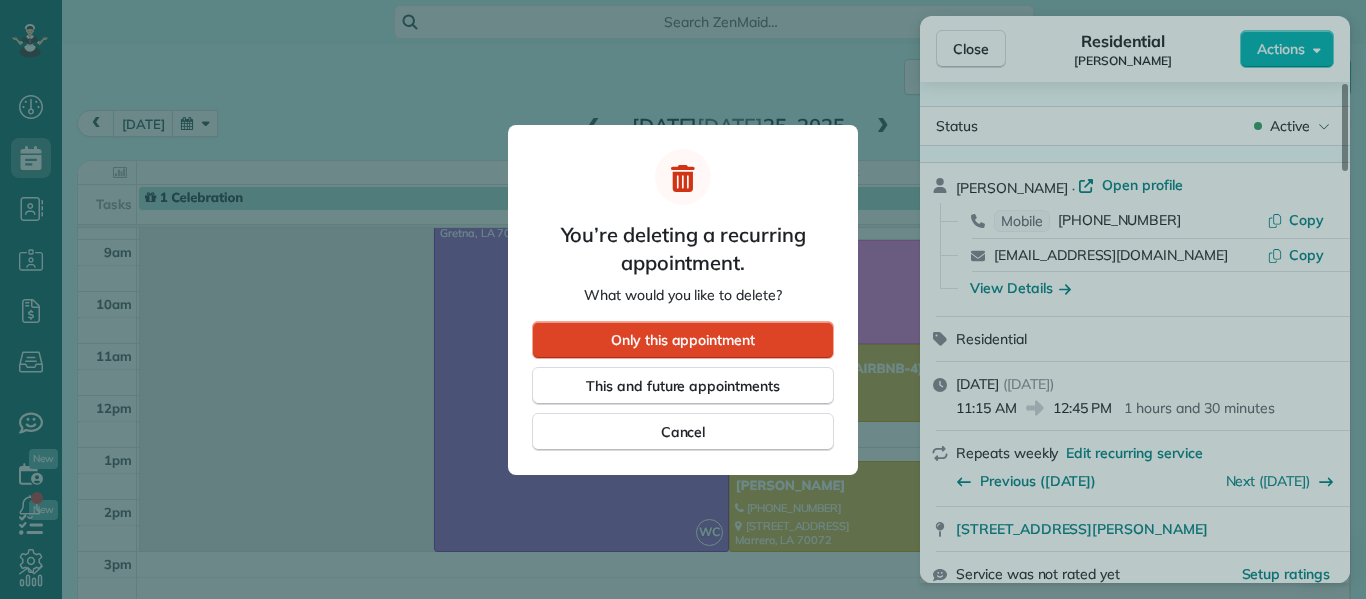 click on "Only this appointment" at bounding box center (683, 340) 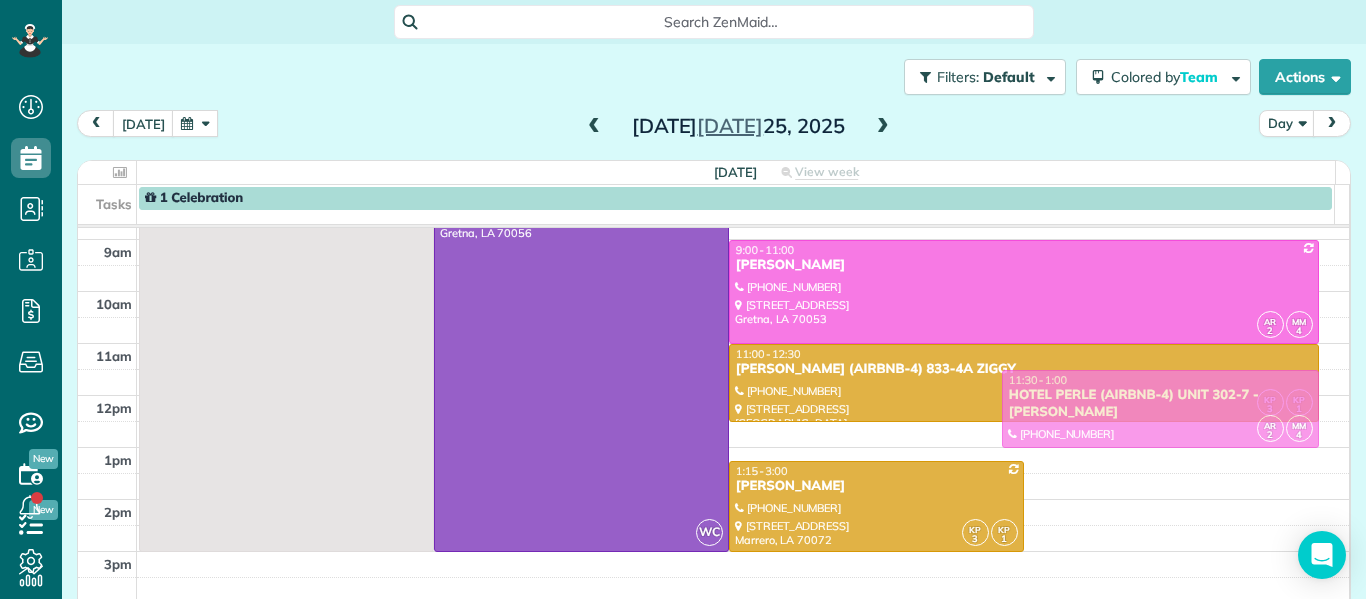 drag, startPoint x: 1120, startPoint y: 519, endPoint x: 1125, endPoint y: 426, distance: 93.13431 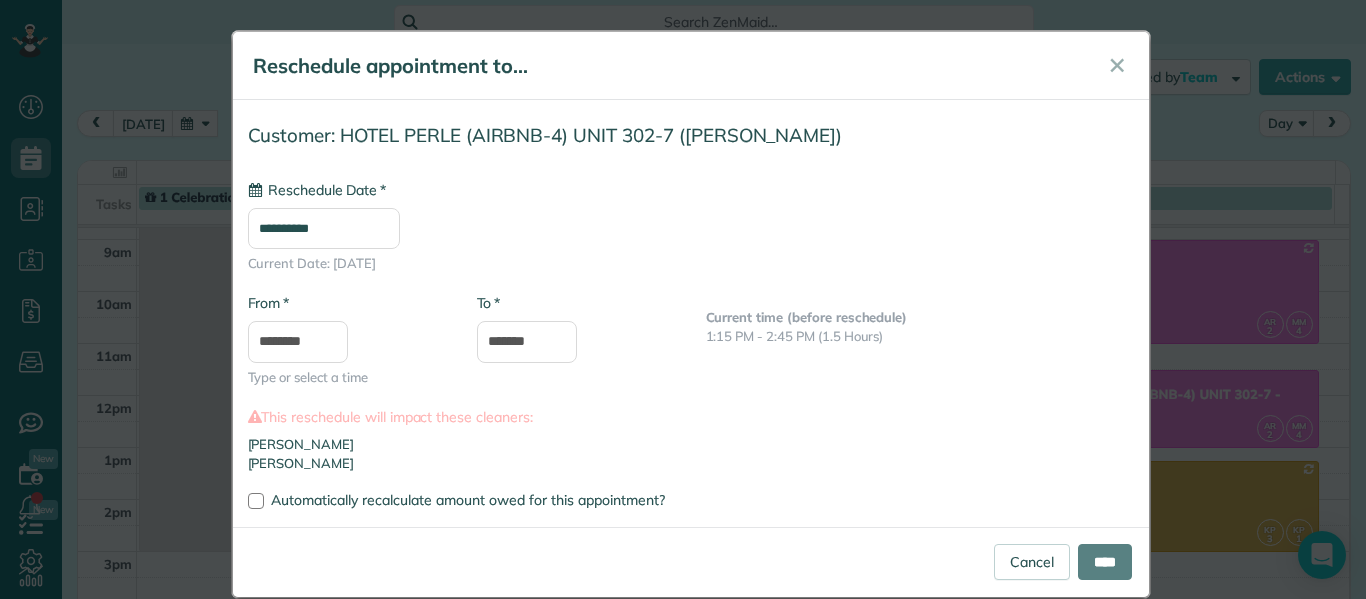 type on "**********" 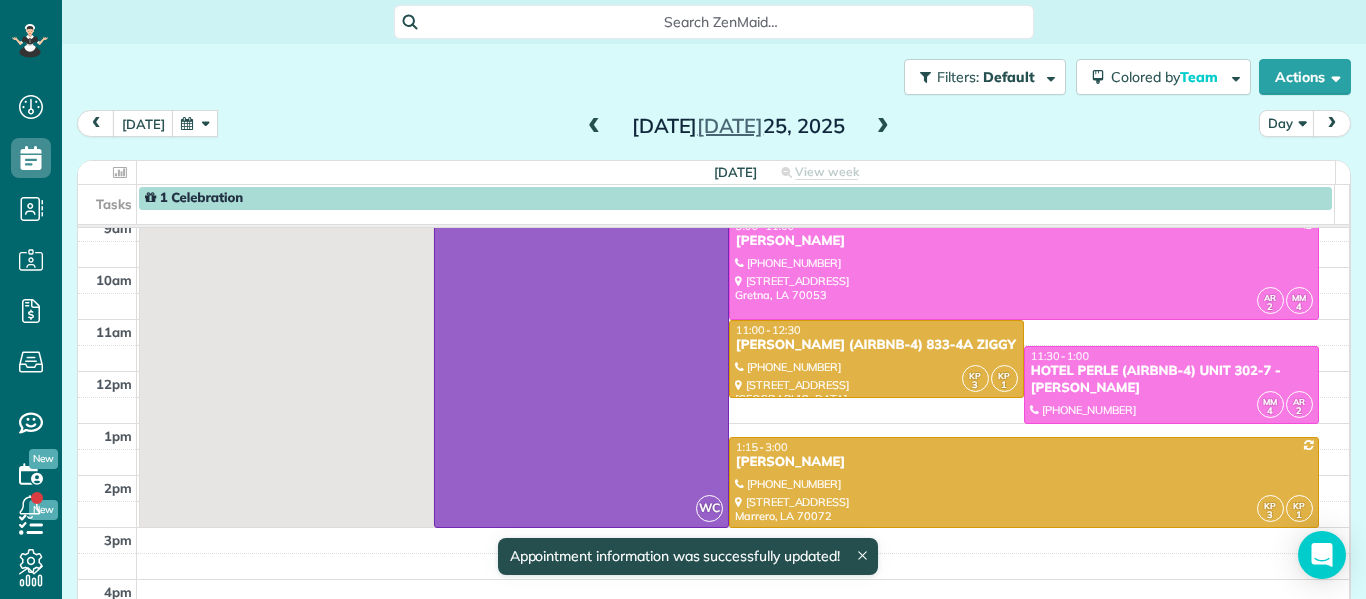 scroll, scrollTop: 117, scrollLeft: 0, axis: vertical 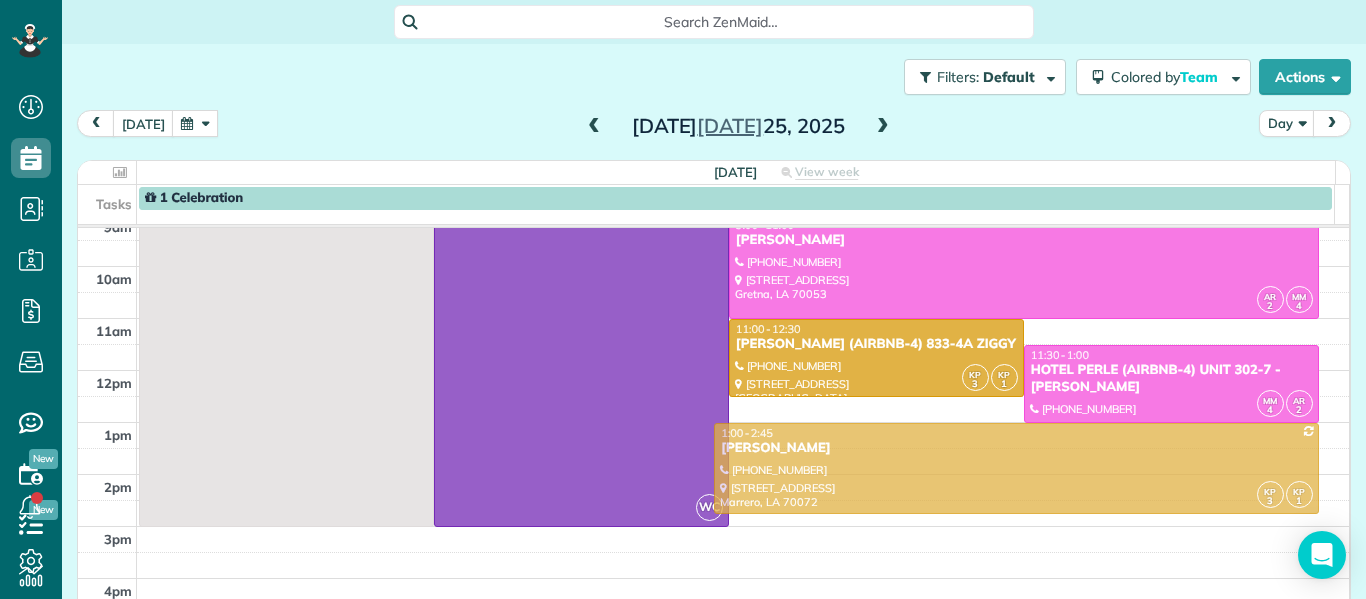 drag, startPoint x: 920, startPoint y: 463, endPoint x: 921, endPoint y: 452, distance: 11.045361 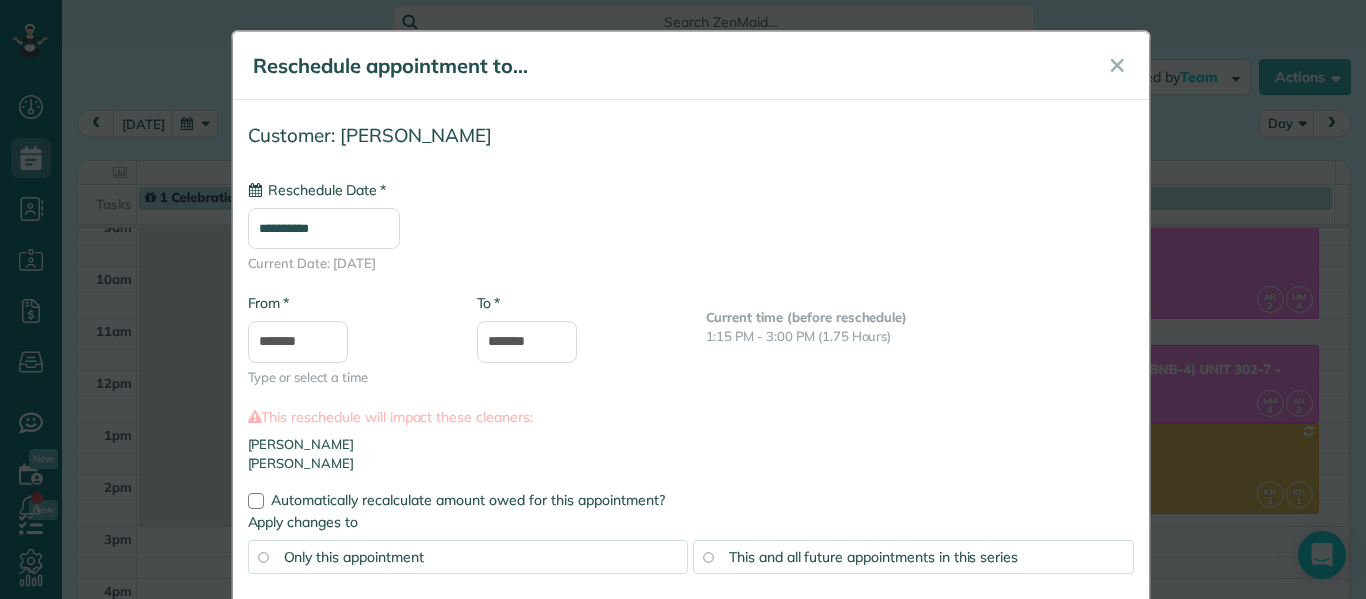 type on "**********" 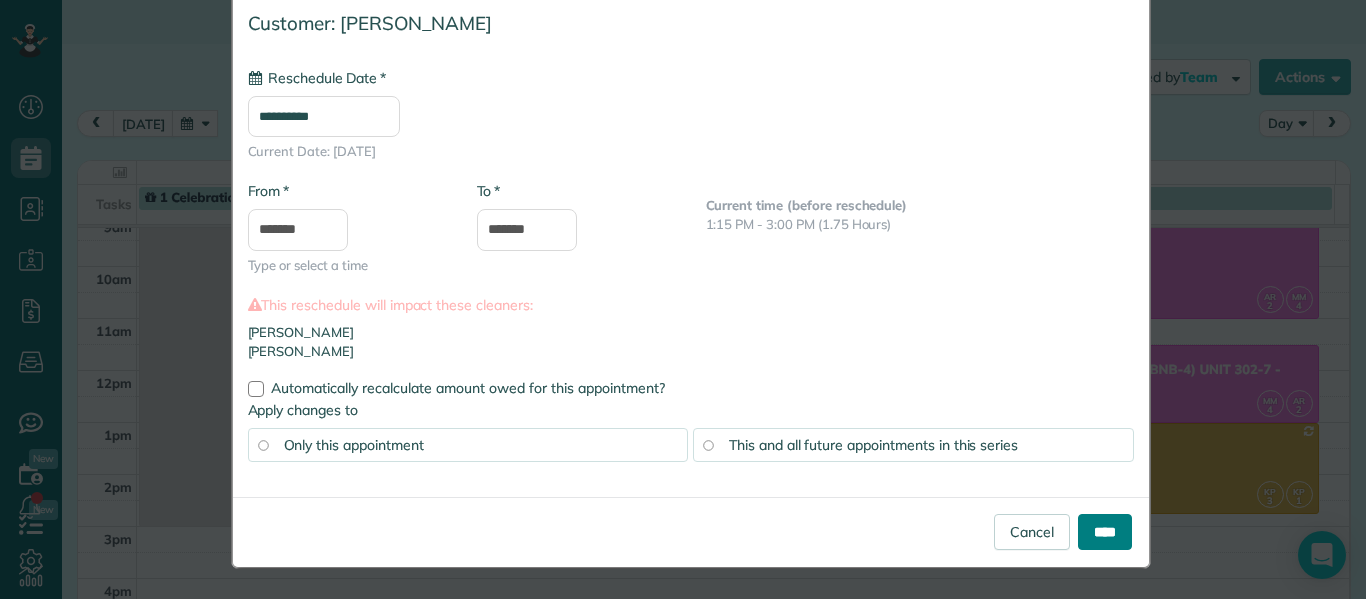 click on "****" at bounding box center [1105, 532] 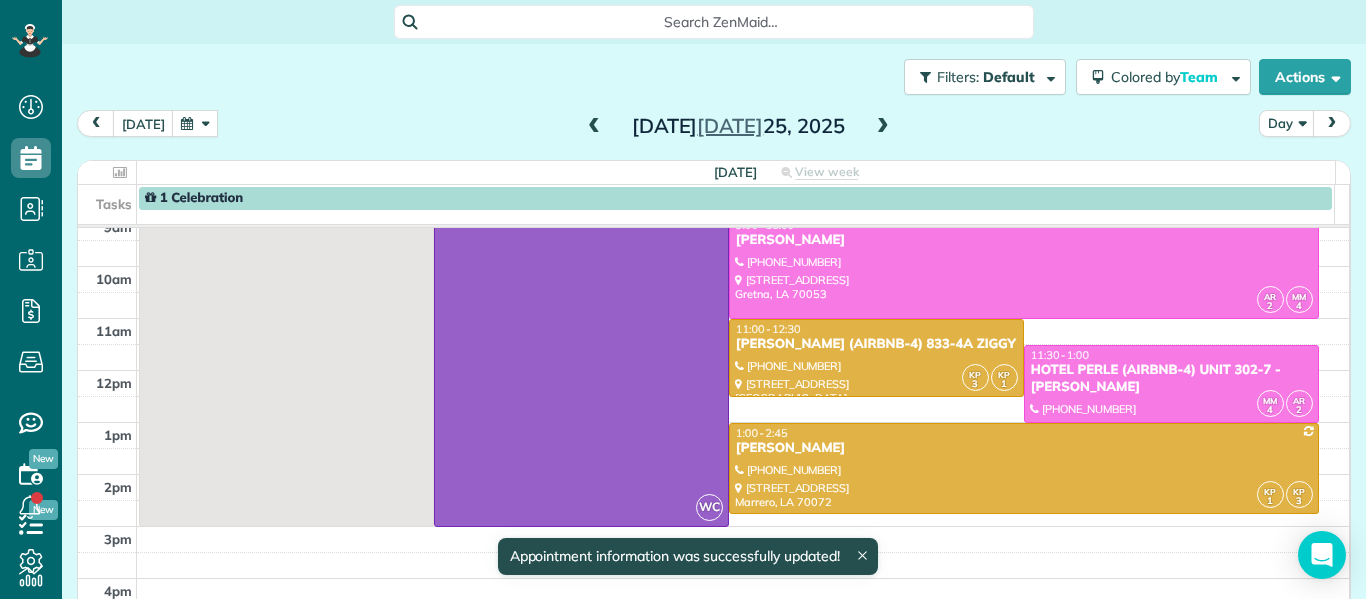 click at bounding box center [883, 127] 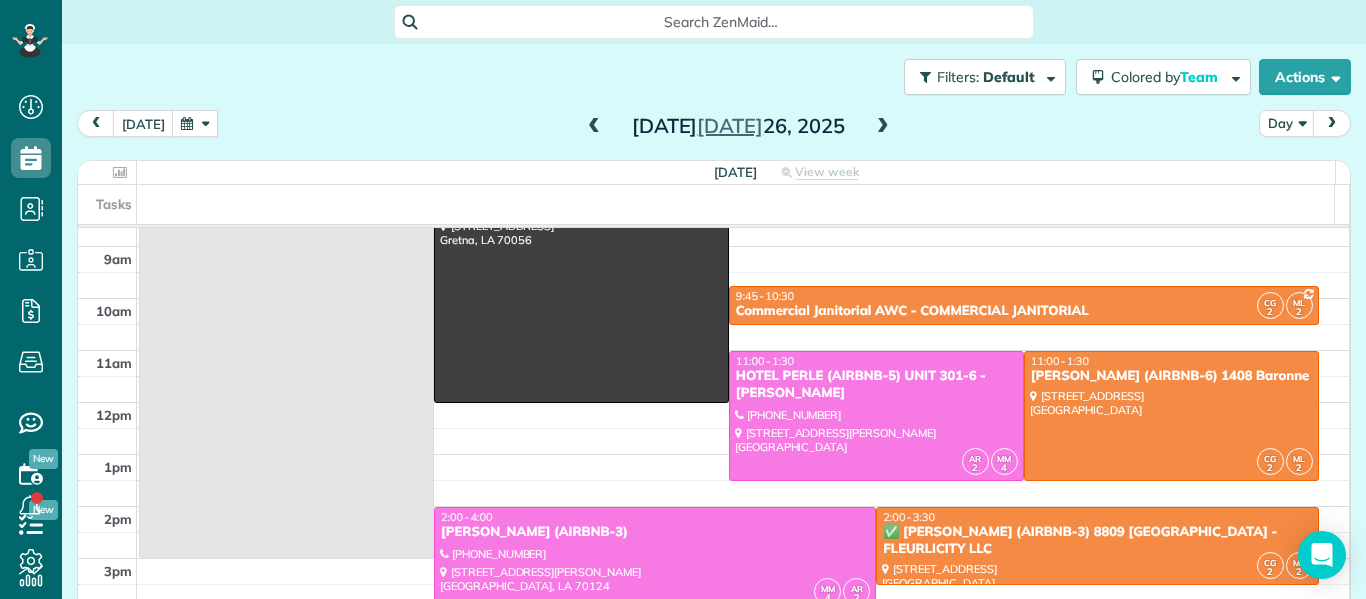 scroll, scrollTop: 73, scrollLeft: 0, axis: vertical 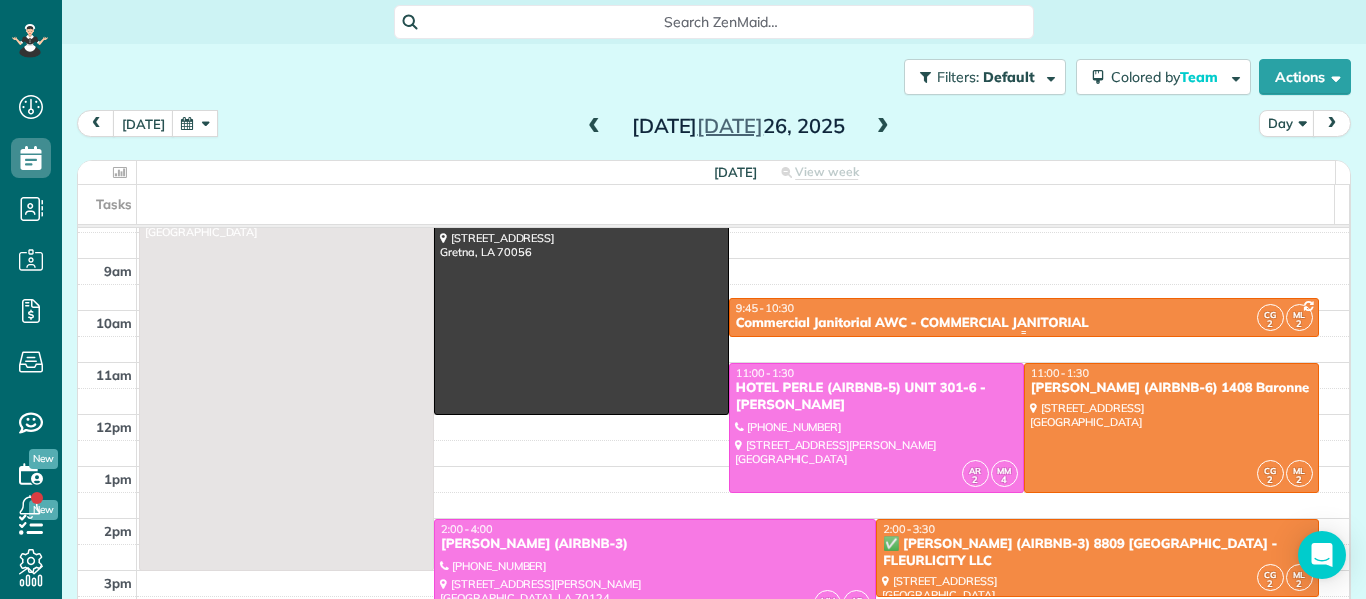 click on "Commercial Janitorial AWC - COMMERCIAL JANITORIAL" at bounding box center [1024, 323] 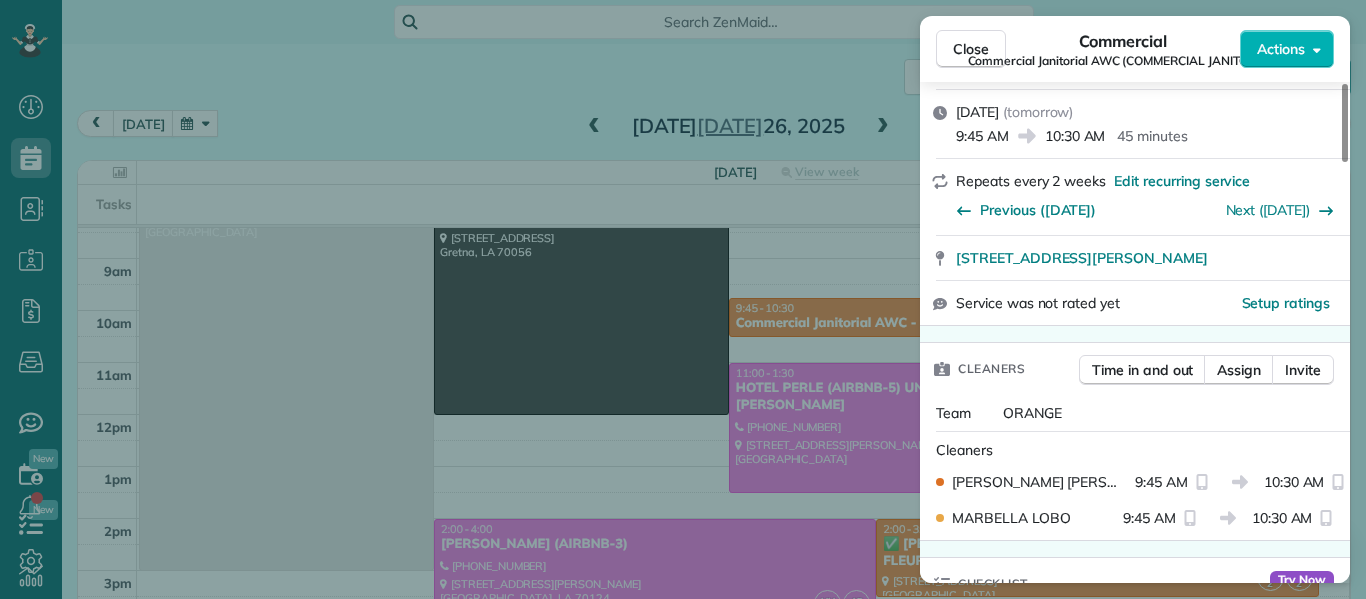 scroll, scrollTop: 301, scrollLeft: 0, axis: vertical 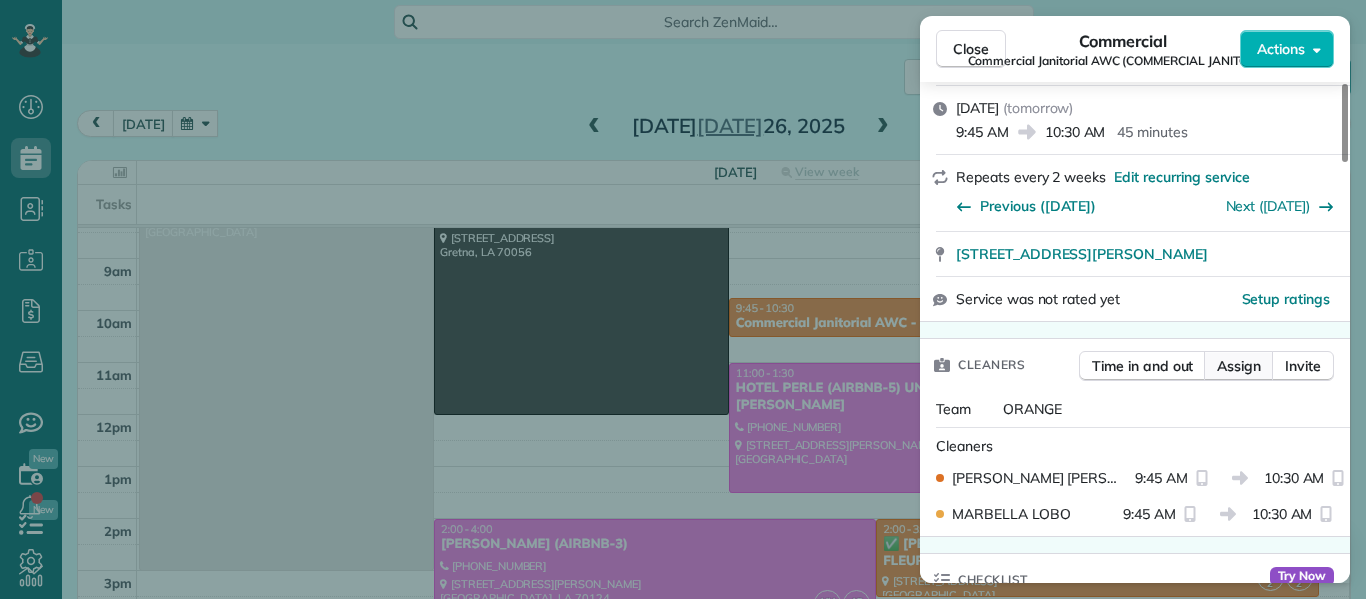 click on "Assign" at bounding box center [1239, 366] 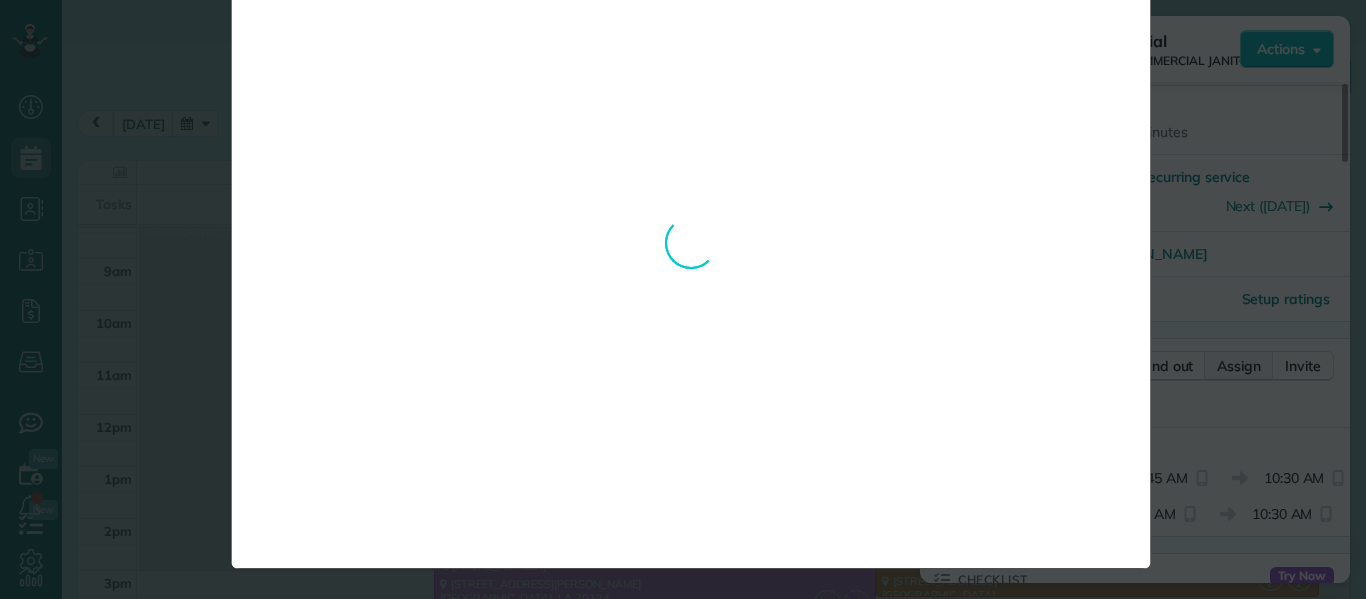 scroll, scrollTop: 0, scrollLeft: 0, axis: both 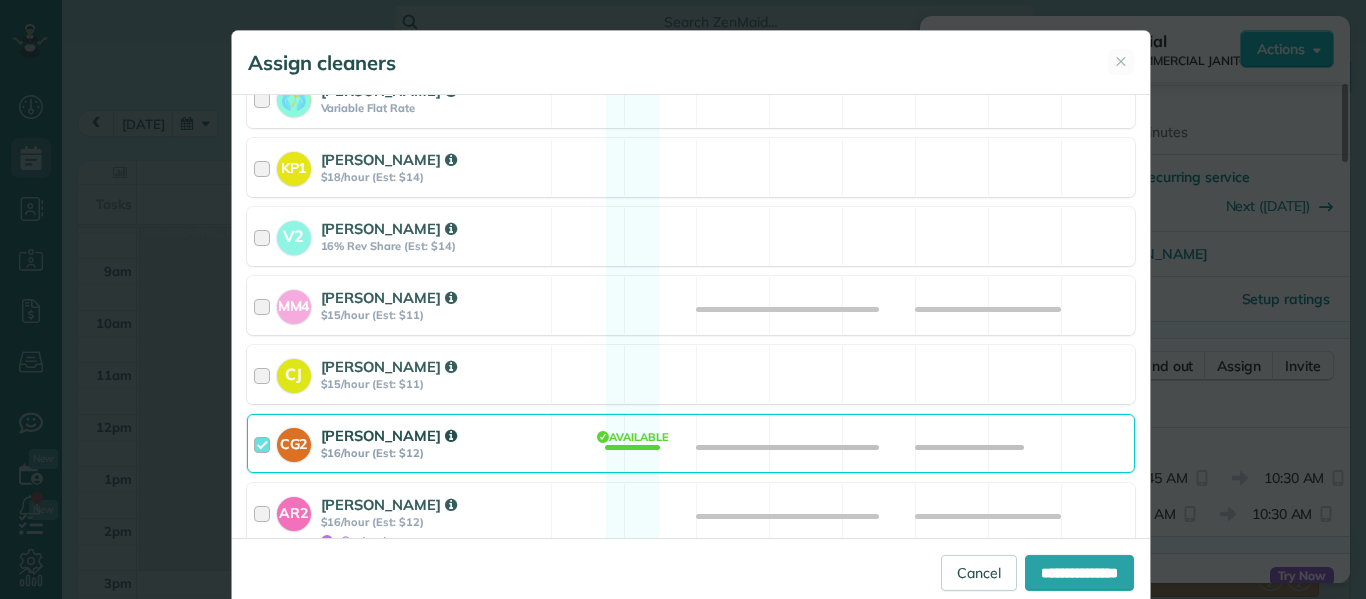 click at bounding box center (265, 443) 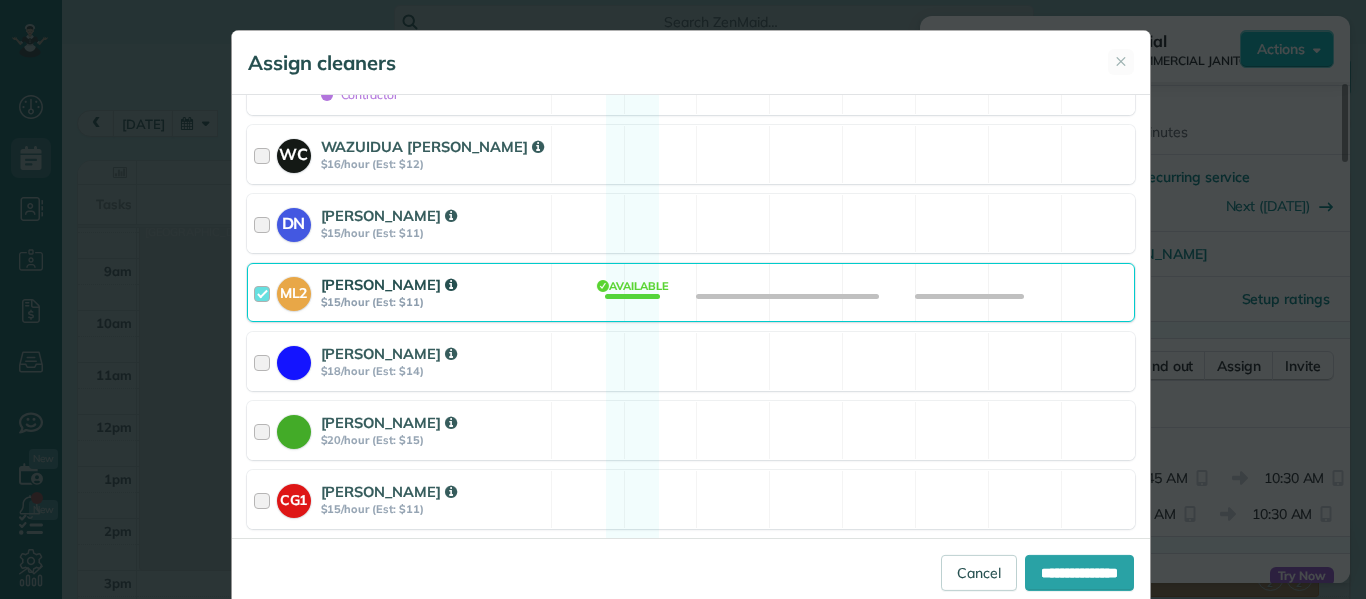 scroll, scrollTop: 1024, scrollLeft: 0, axis: vertical 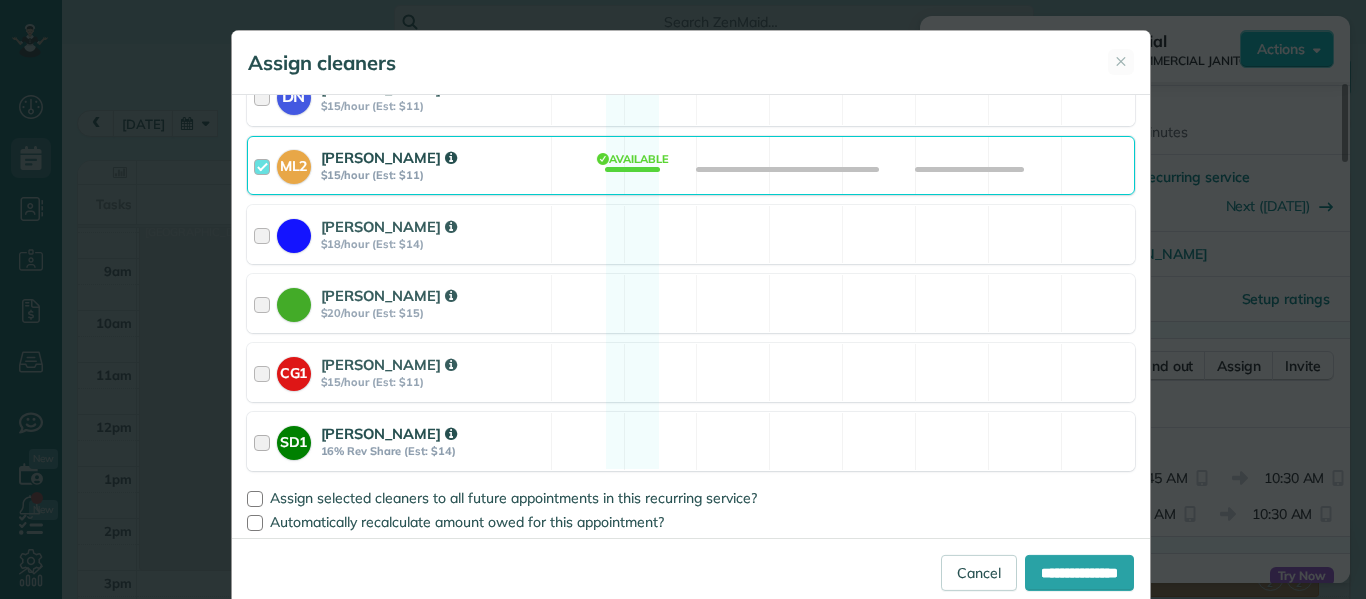 click at bounding box center [265, 441] 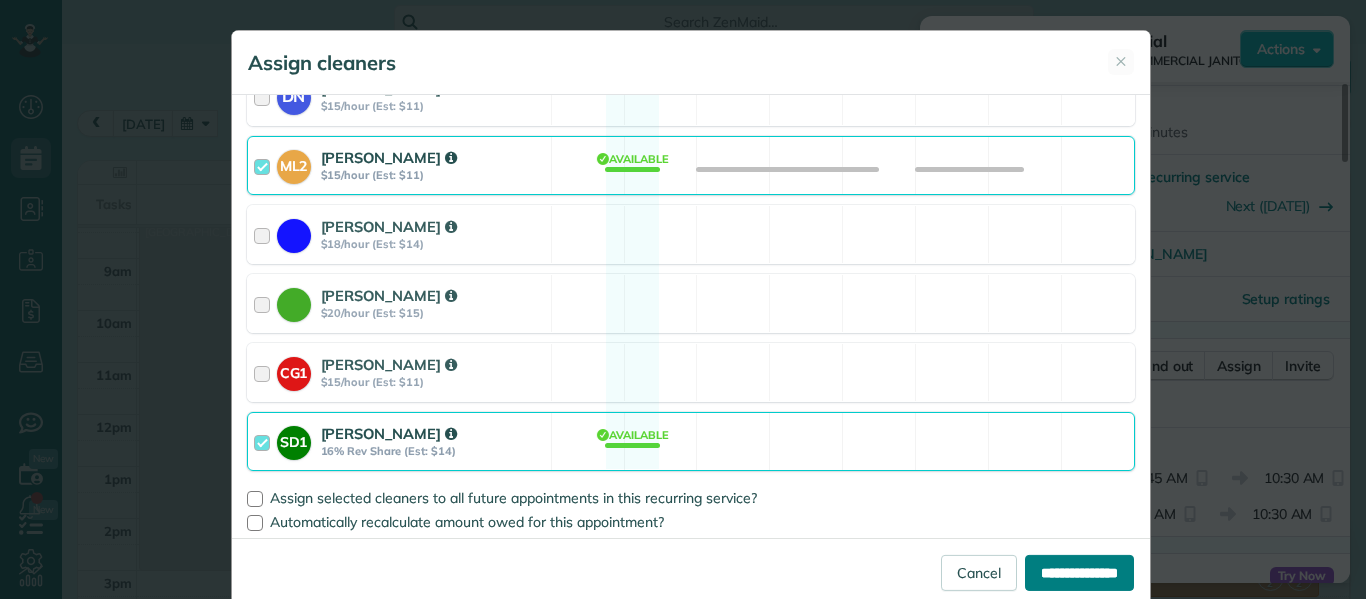 click on "**********" at bounding box center (1079, 573) 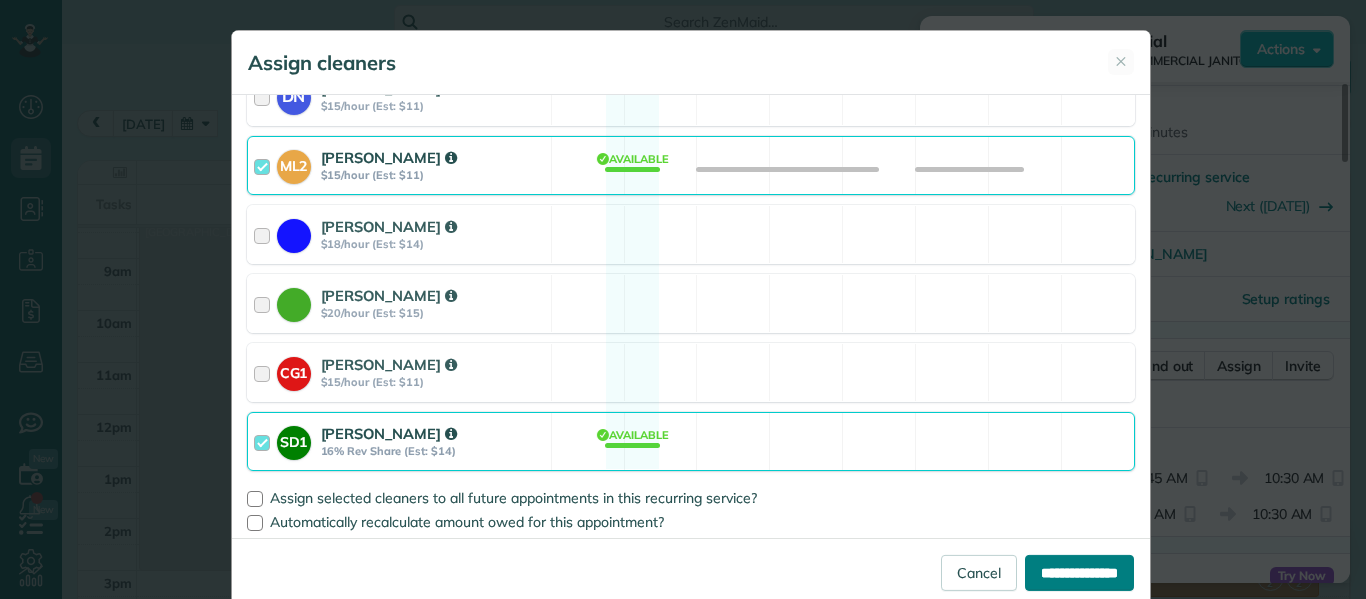 type on "**********" 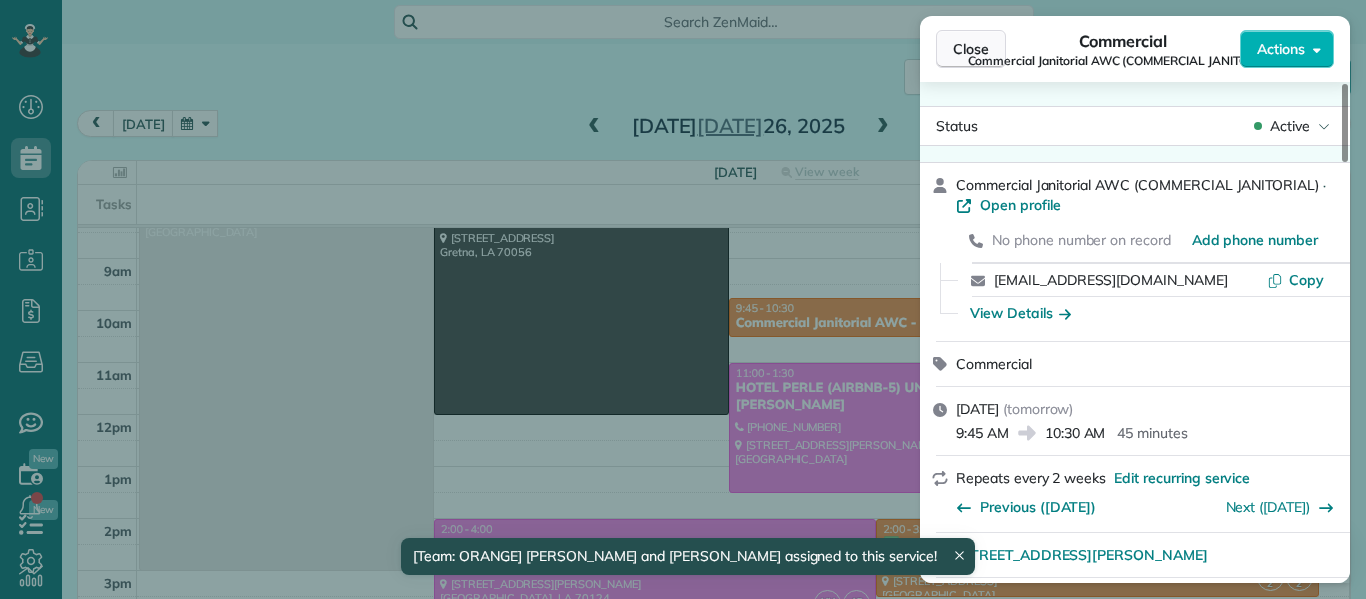 click on "Close" at bounding box center [971, 49] 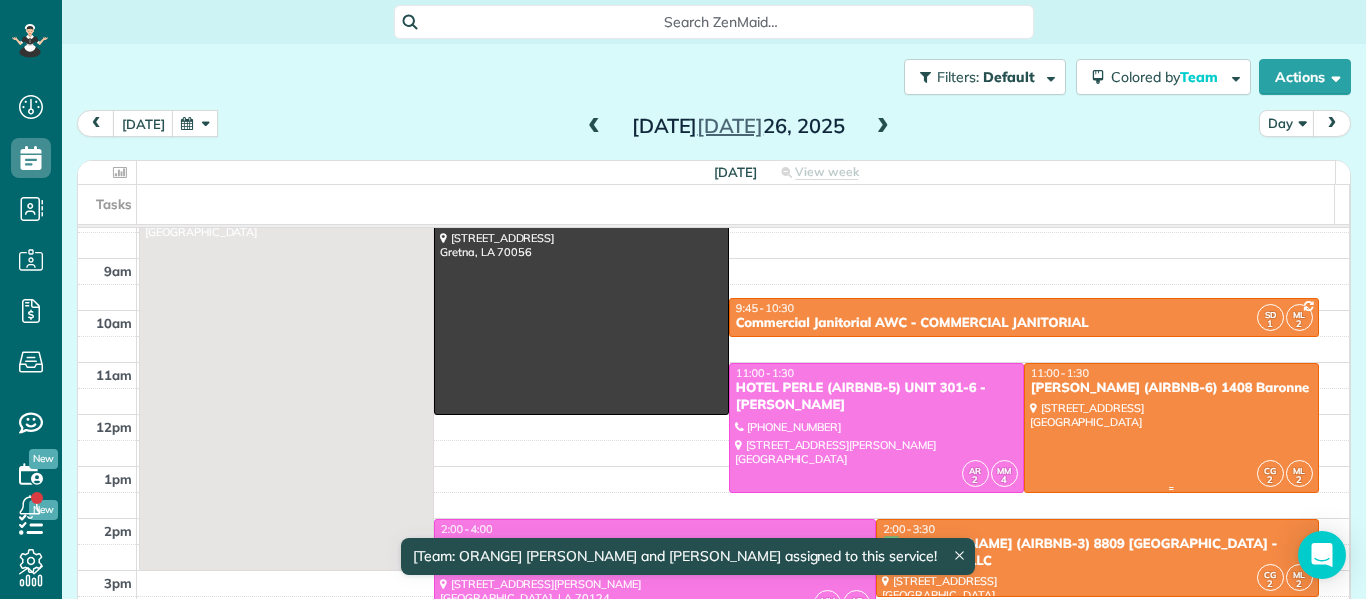 click at bounding box center (1171, 428) 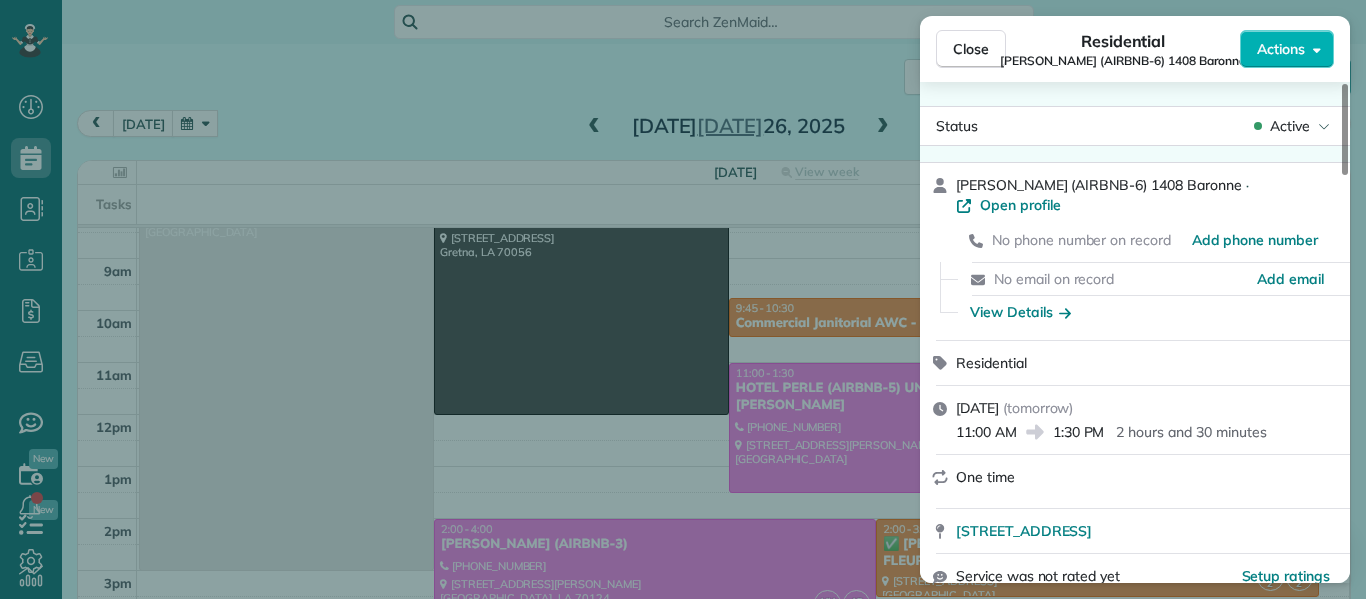 click on "2 hours and 30 minutes" at bounding box center [1191, 432] 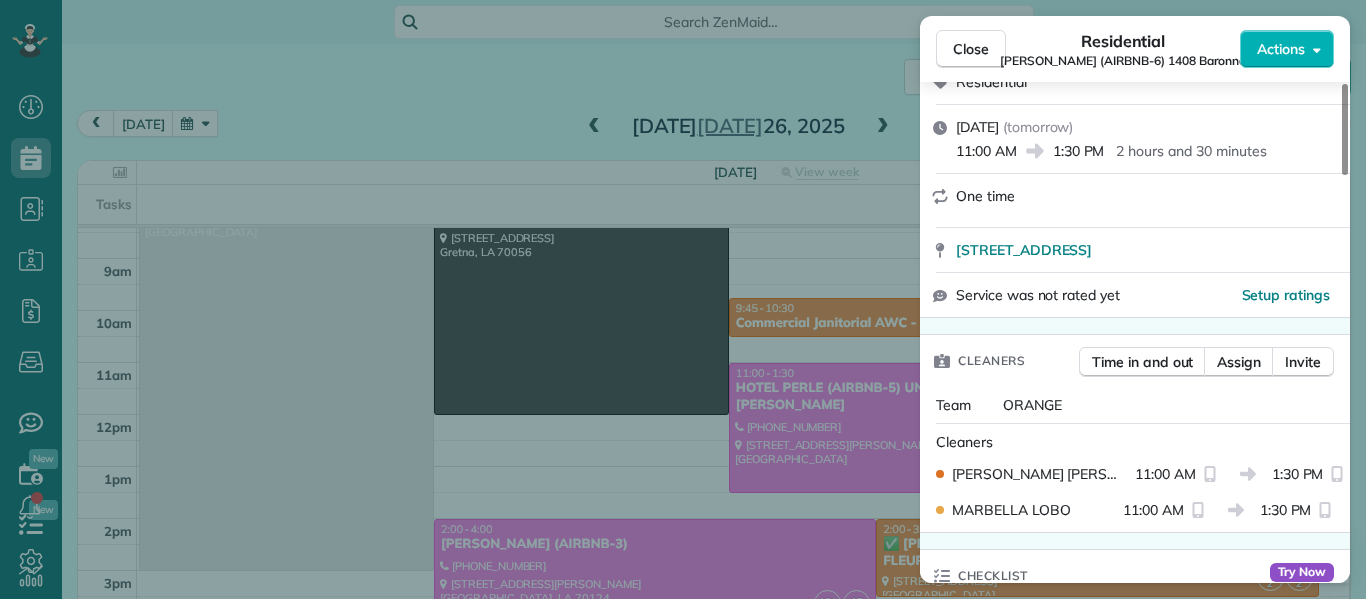 scroll, scrollTop: 288, scrollLeft: 0, axis: vertical 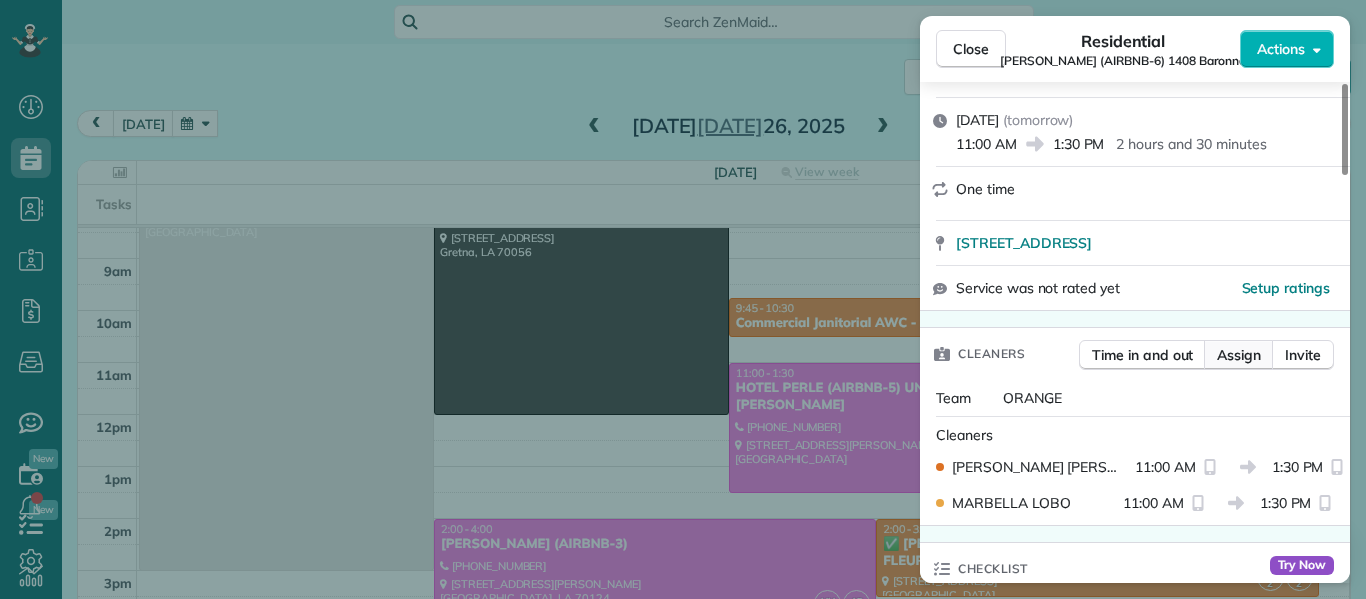 click on "Assign" at bounding box center (1239, 355) 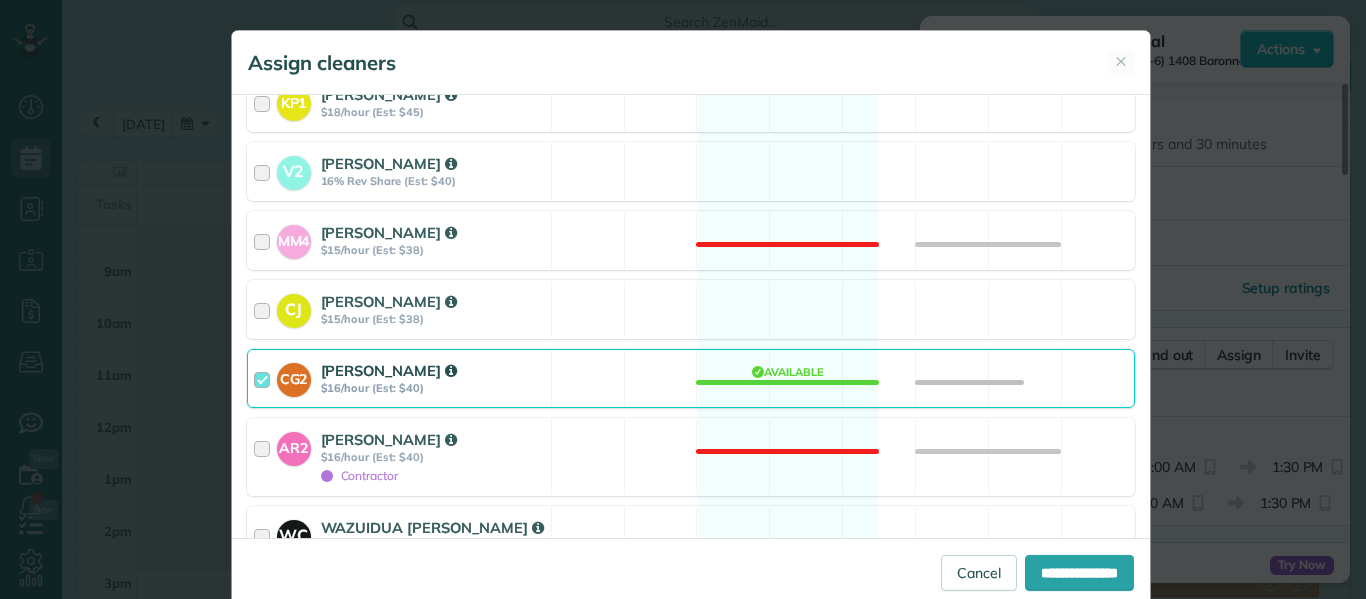 scroll, scrollTop: 517, scrollLeft: 0, axis: vertical 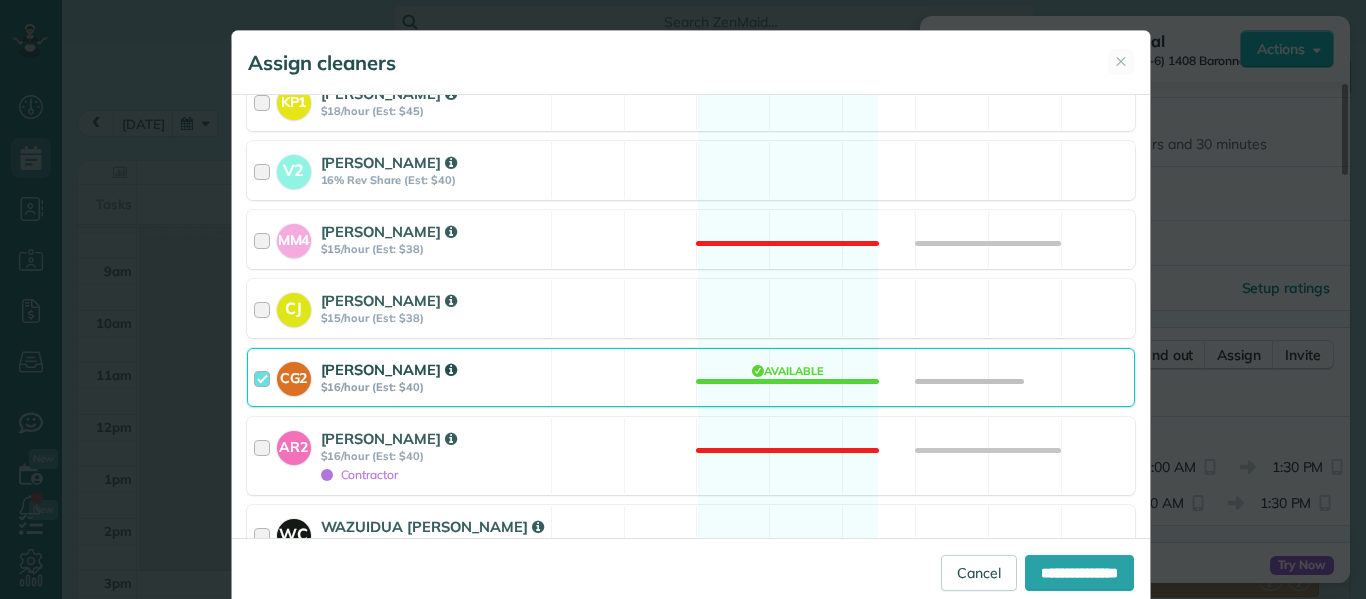 click at bounding box center (265, 377) 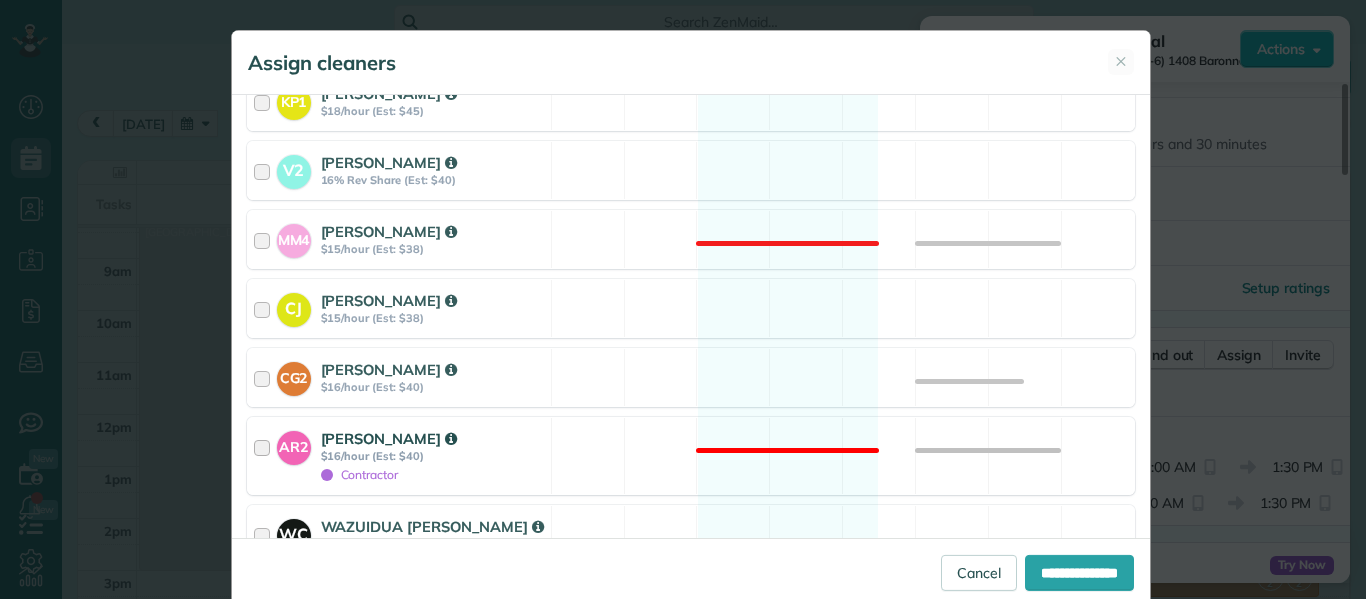 scroll, scrollTop: 1000, scrollLeft: 0, axis: vertical 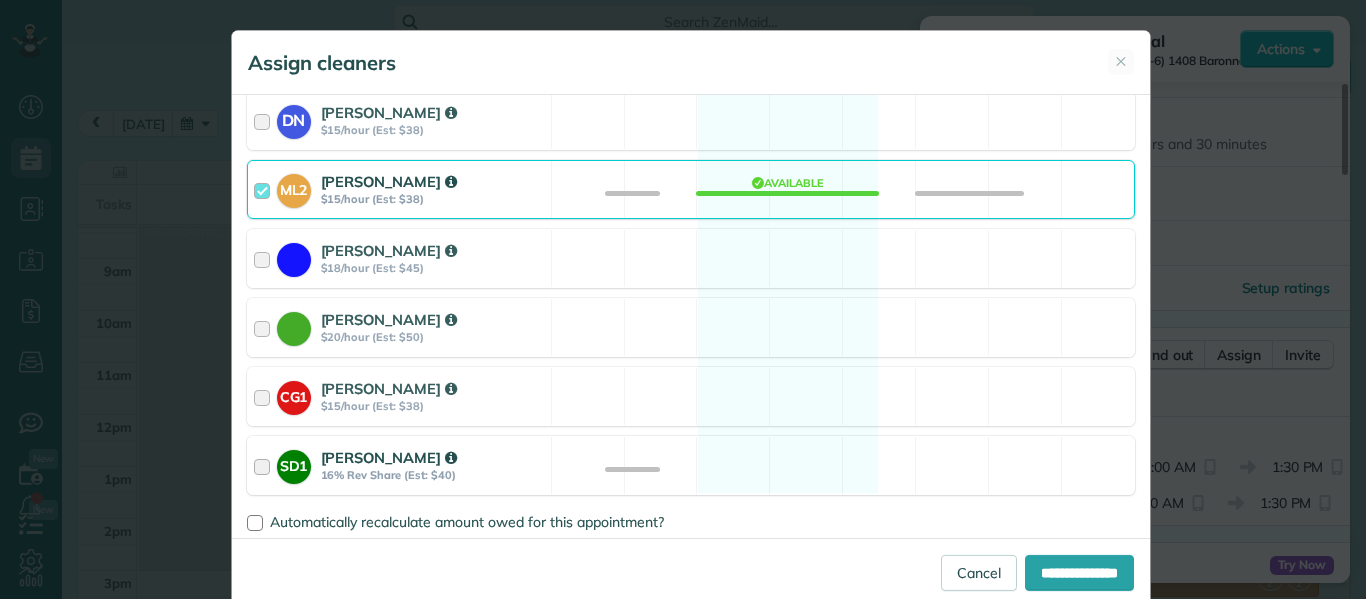 click at bounding box center (265, 465) 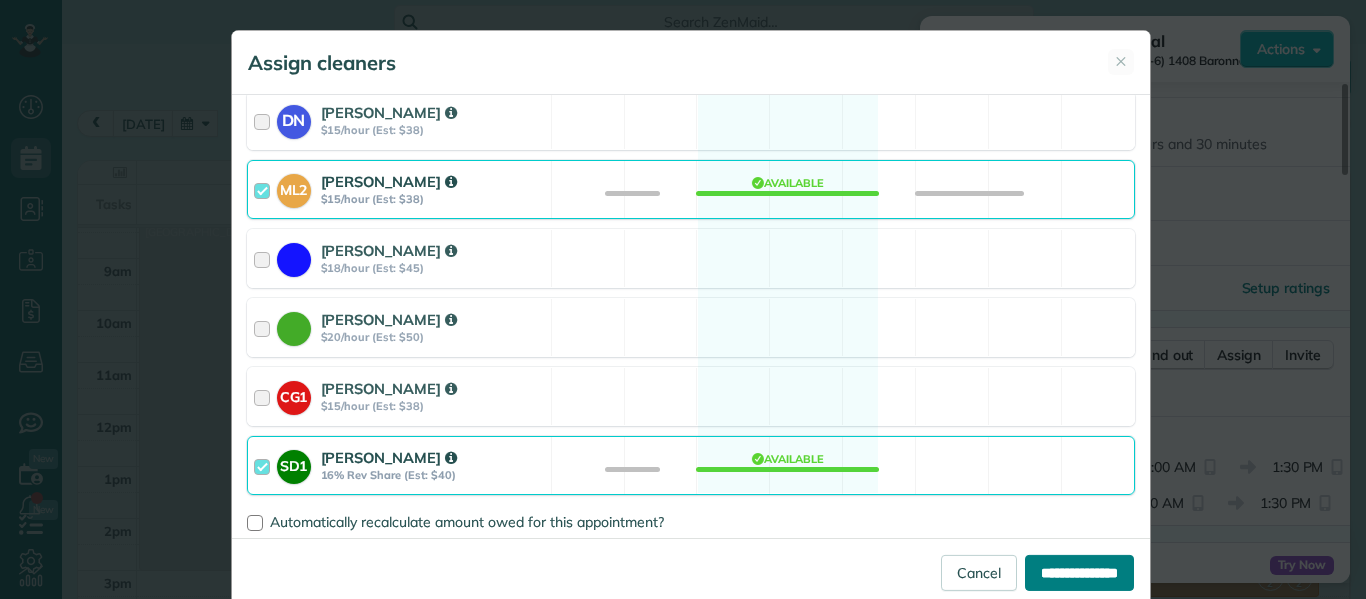 click on "**********" at bounding box center [1079, 573] 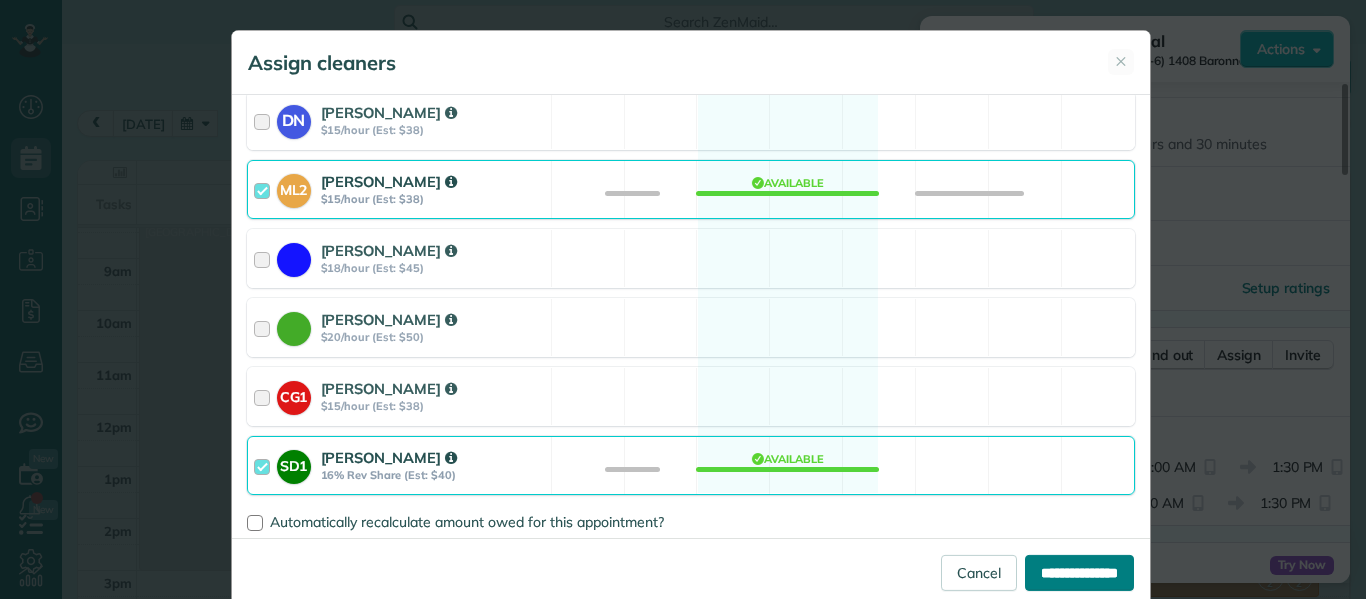 type on "**********" 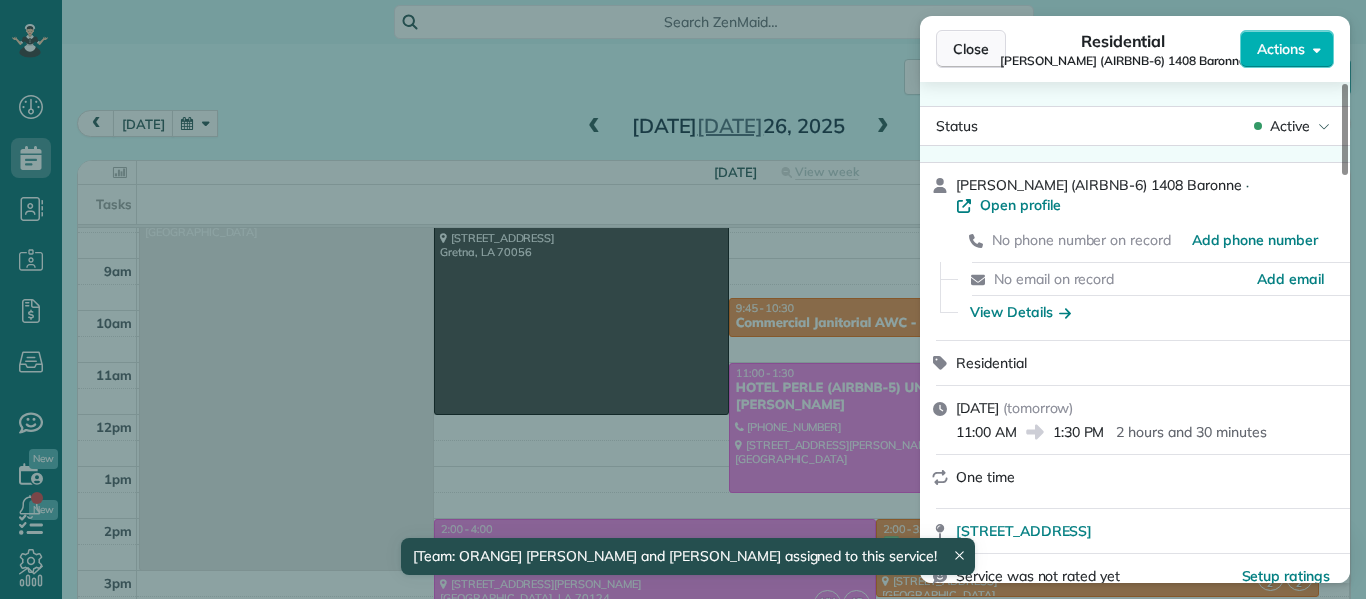 click on "Close" at bounding box center [971, 49] 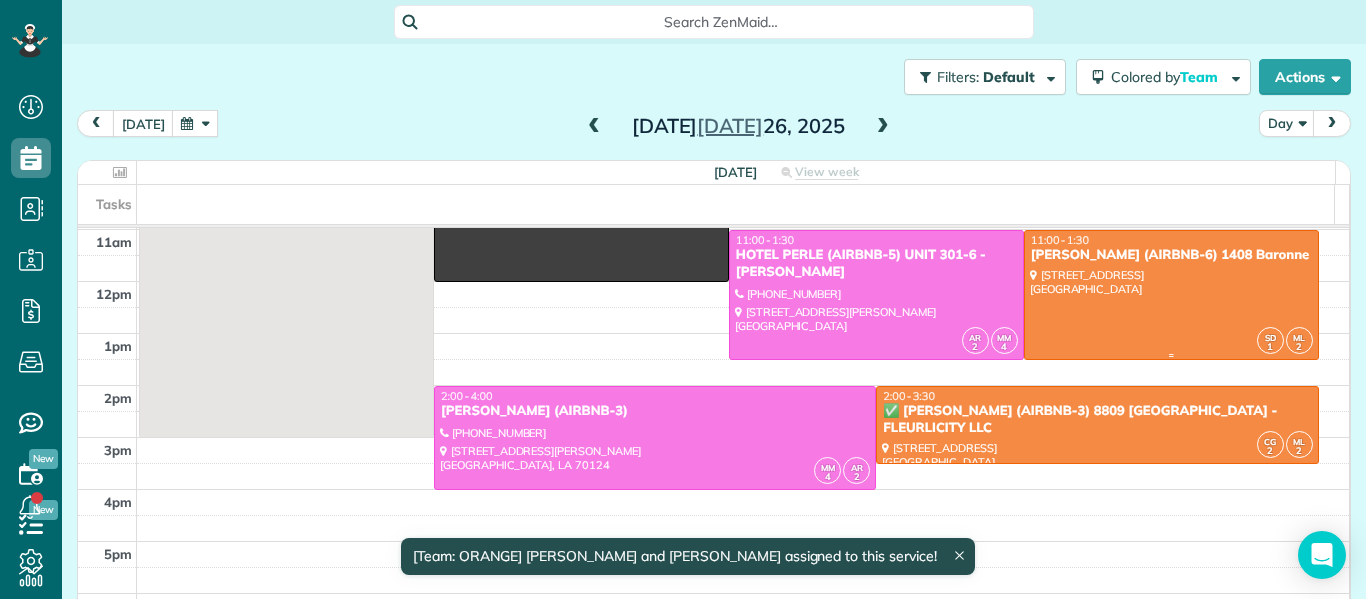 scroll, scrollTop: 207, scrollLeft: 0, axis: vertical 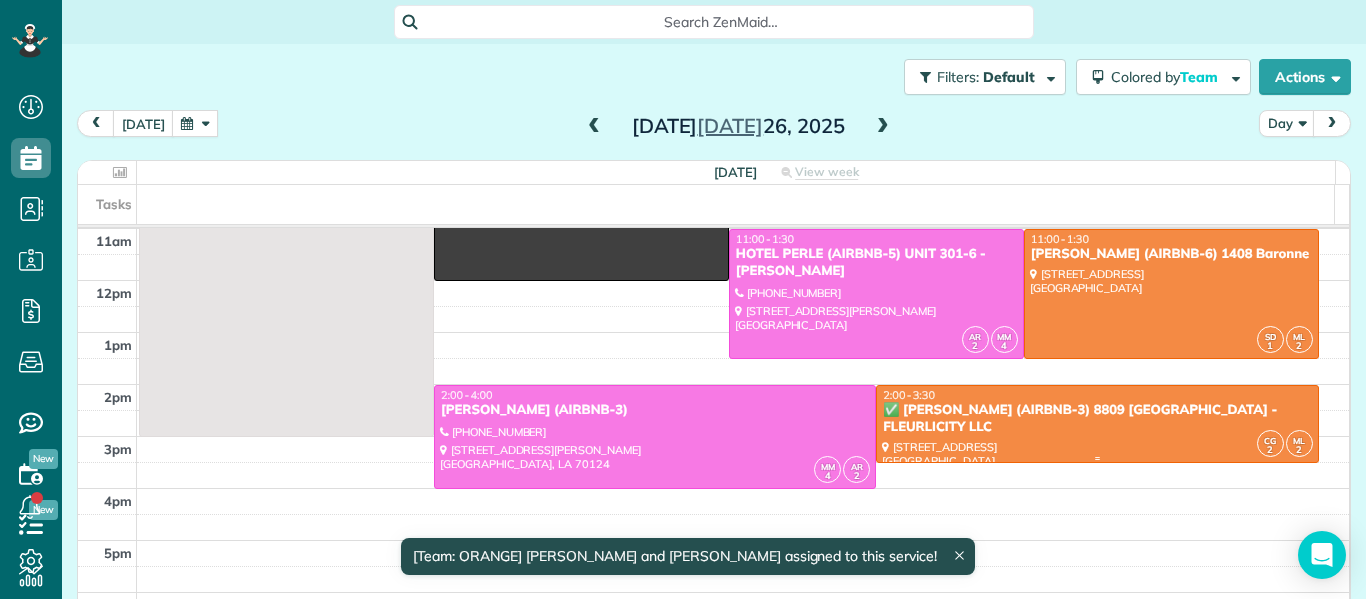 click on "✅ MATT GLAPION (AIRBNB-3) 8809 EDINBURGH - FLEURLICITY LLC" at bounding box center (1097, 419) 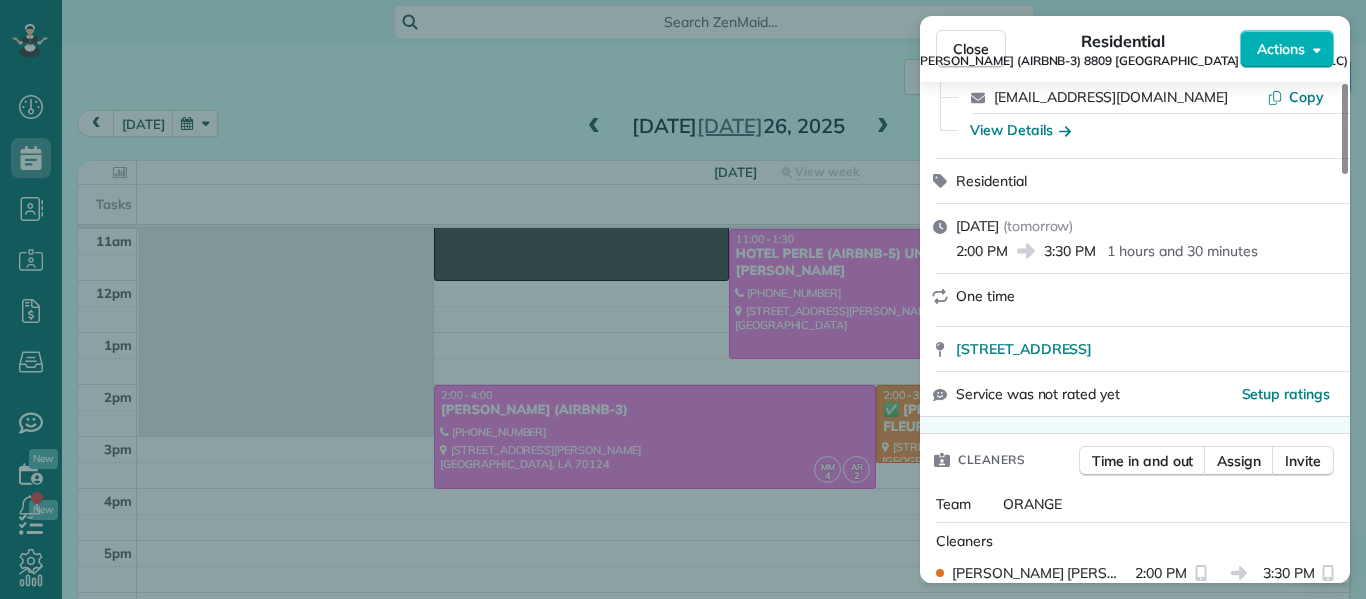 scroll, scrollTop: 208, scrollLeft: 0, axis: vertical 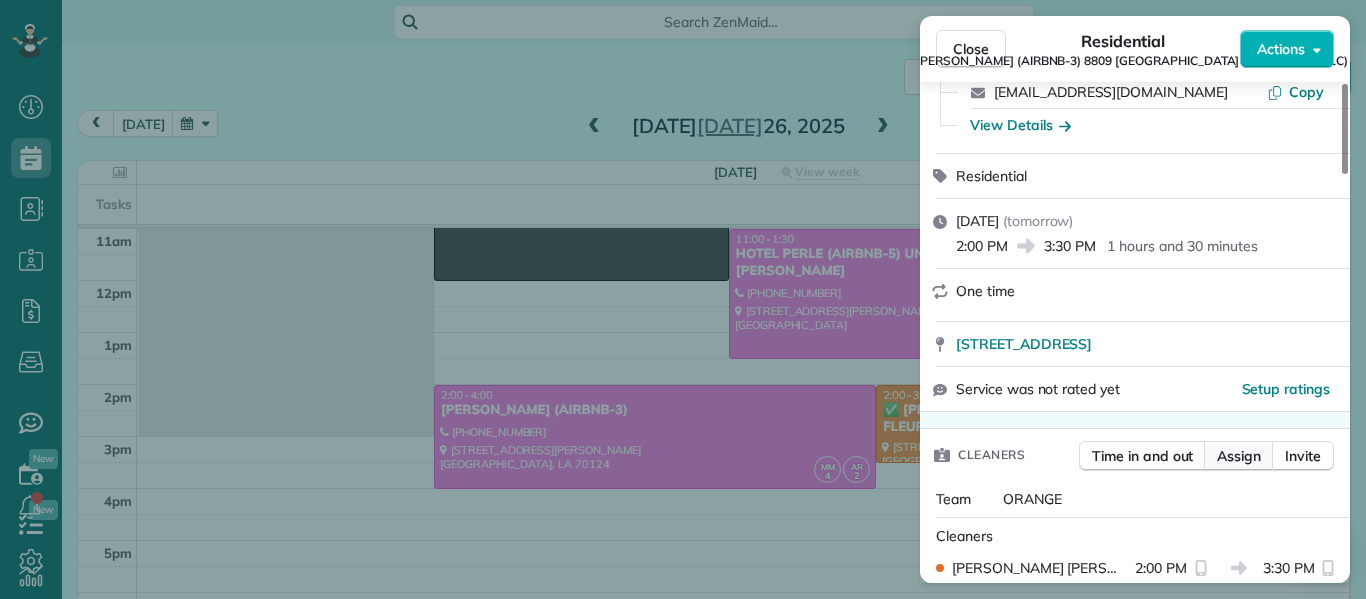 click on "Assign" at bounding box center [1239, 456] 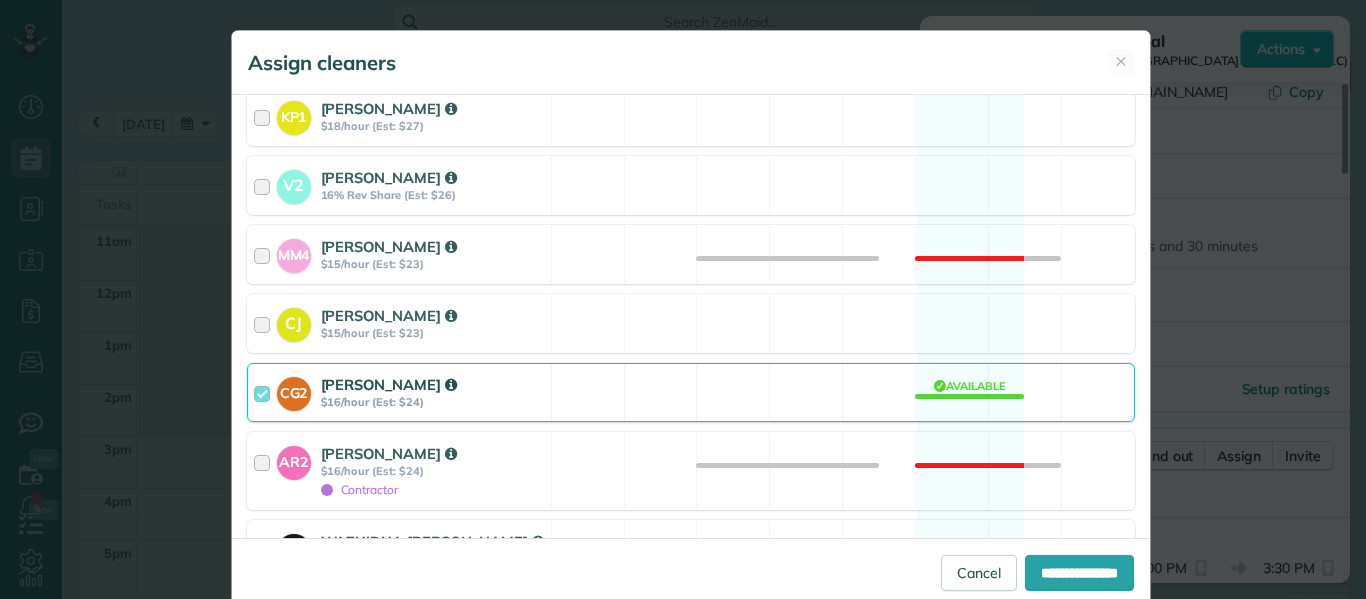 scroll, scrollTop: 503, scrollLeft: 0, axis: vertical 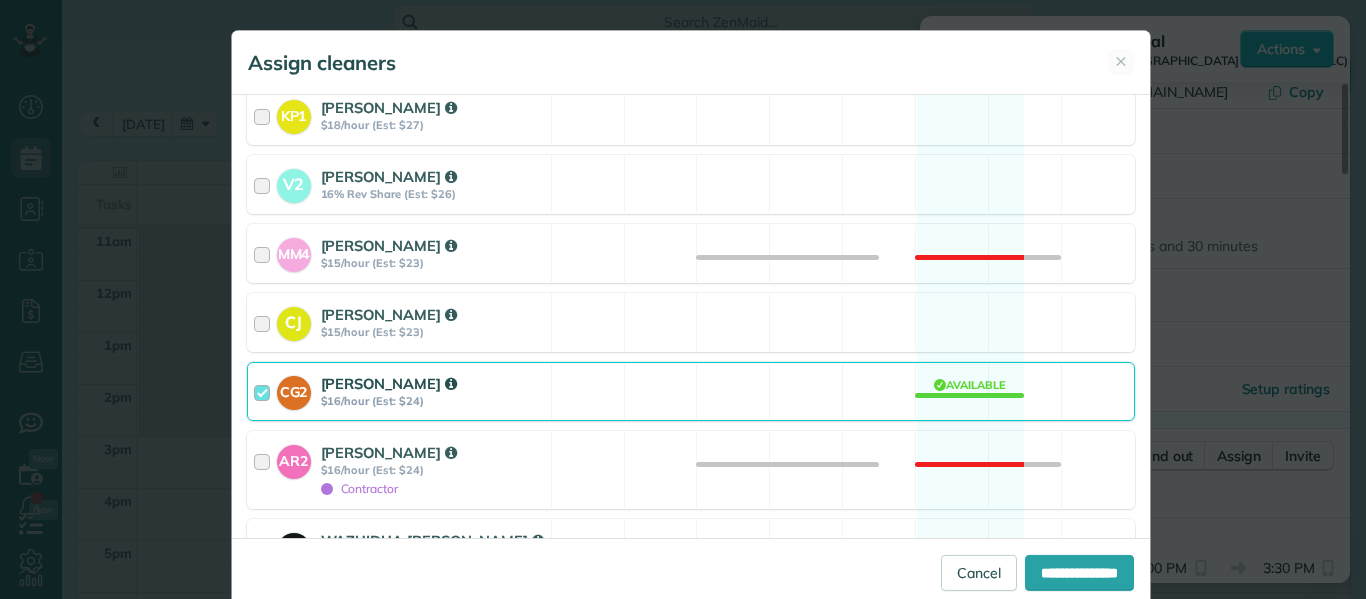 click at bounding box center [265, 391] 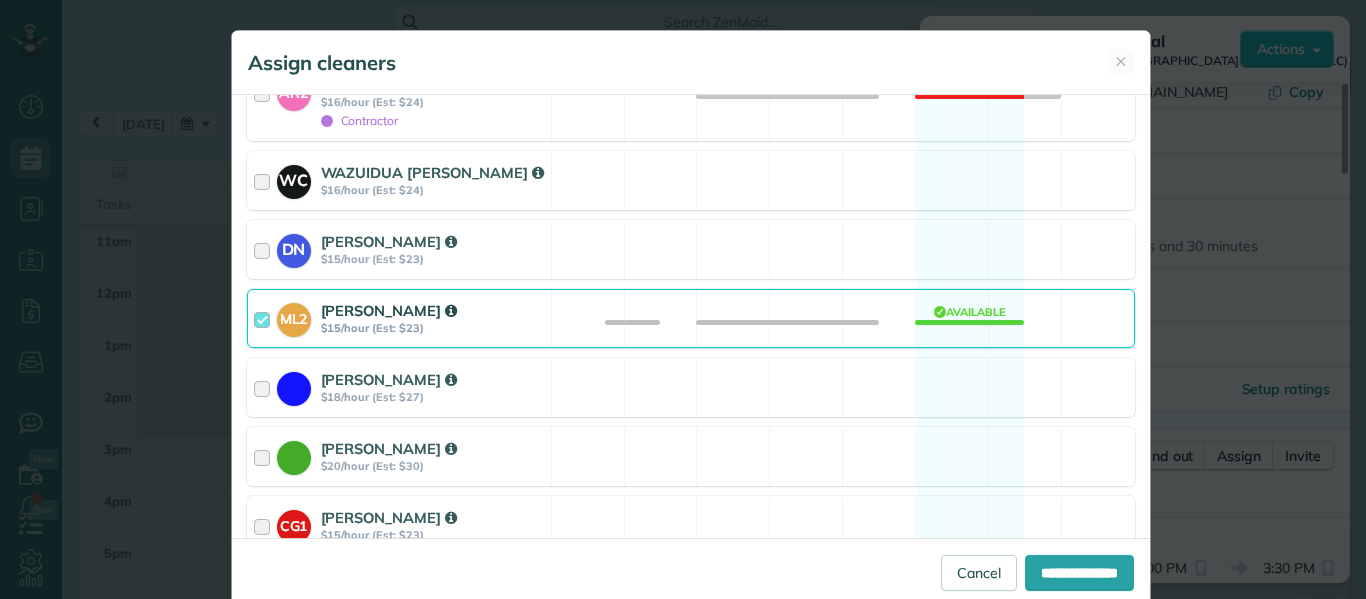 scroll, scrollTop: 1000, scrollLeft: 0, axis: vertical 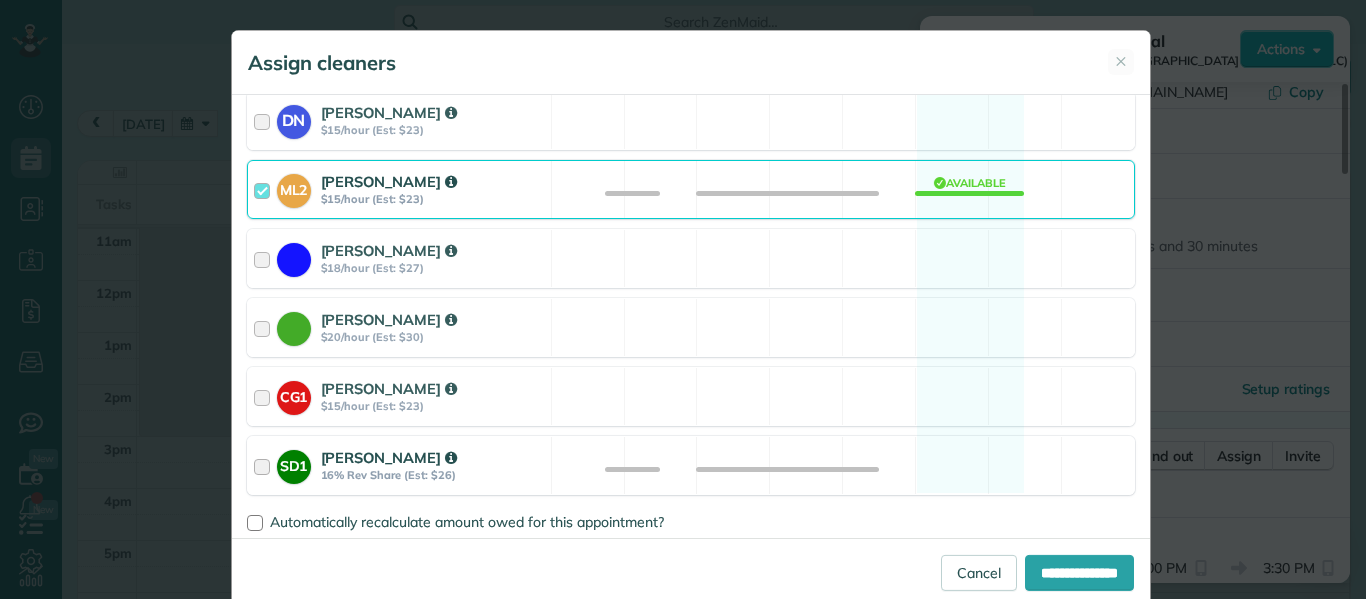 click at bounding box center [265, 465] 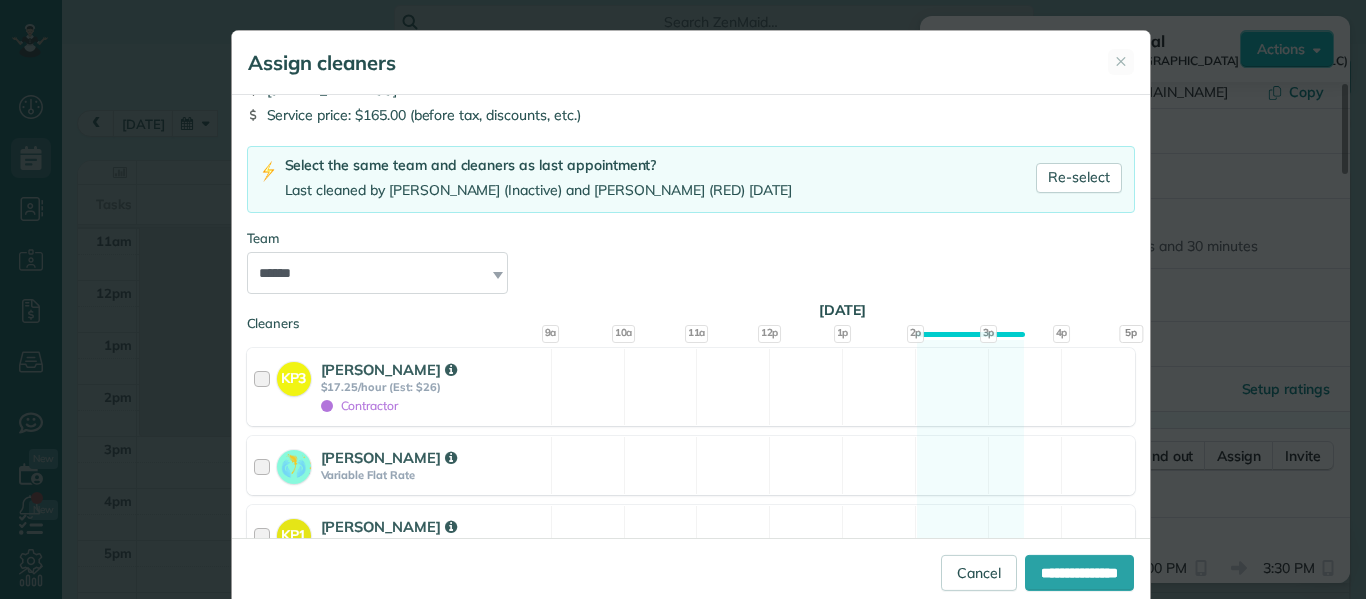 scroll, scrollTop: 83, scrollLeft: 0, axis: vertical 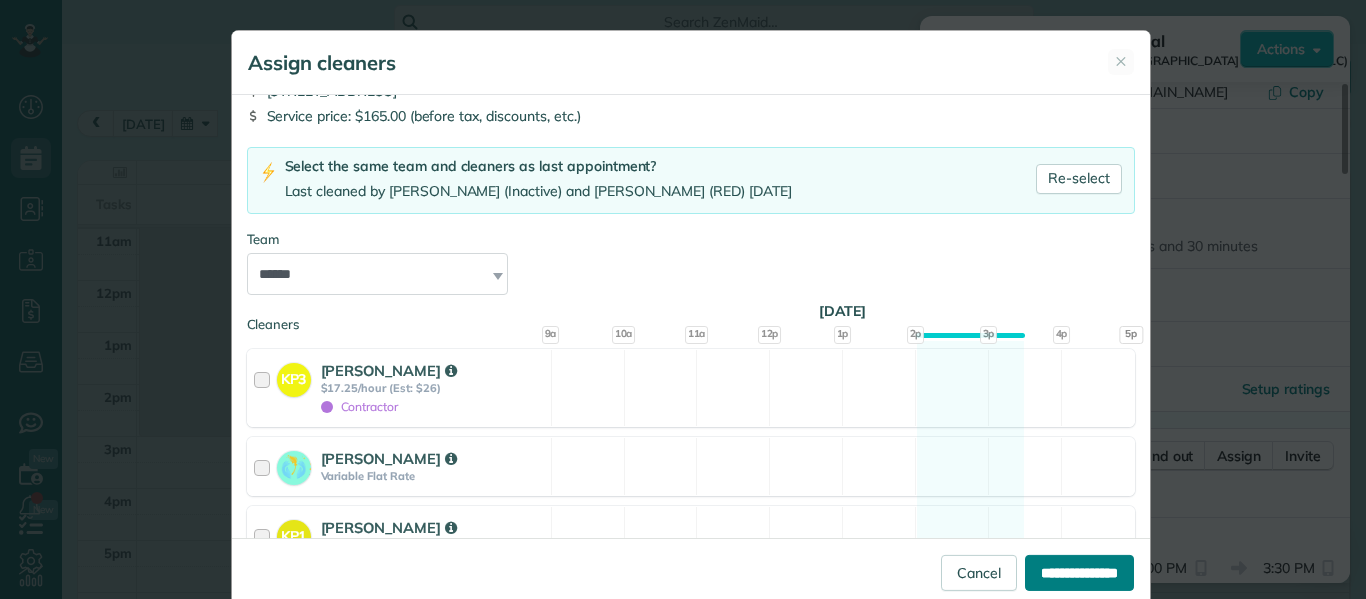 click on "**********" at bounding box center [1079, 573] 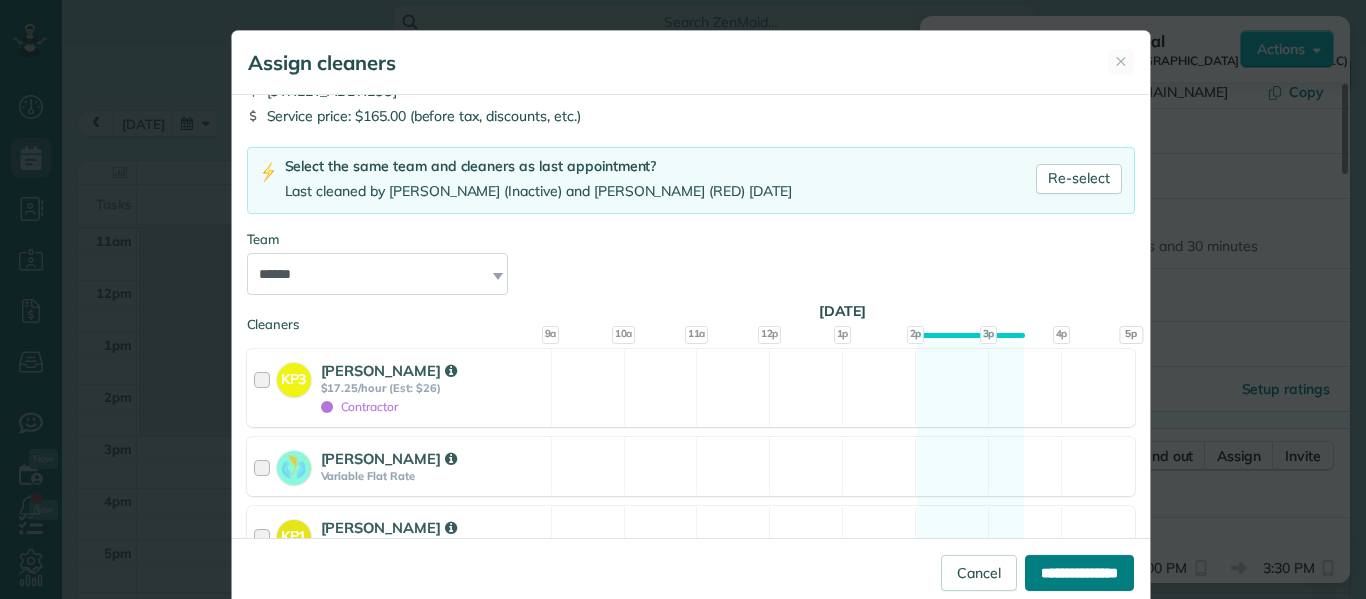 type on "**********" 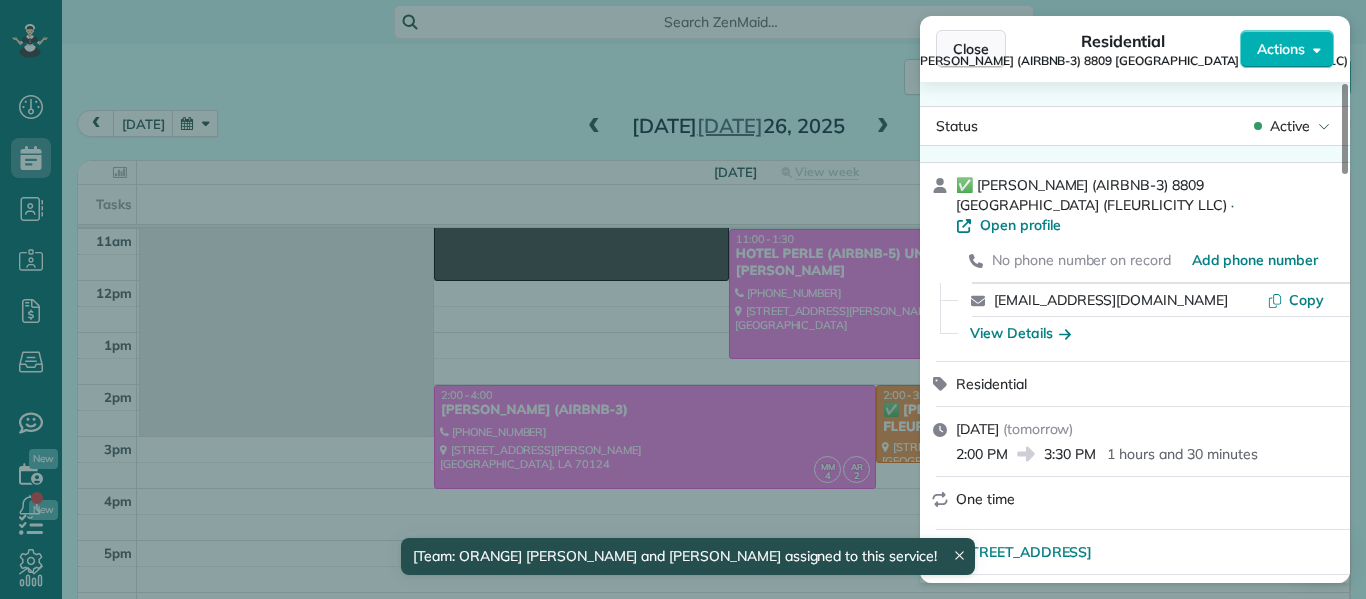 click on "Close" at bounding box center [971, 49] 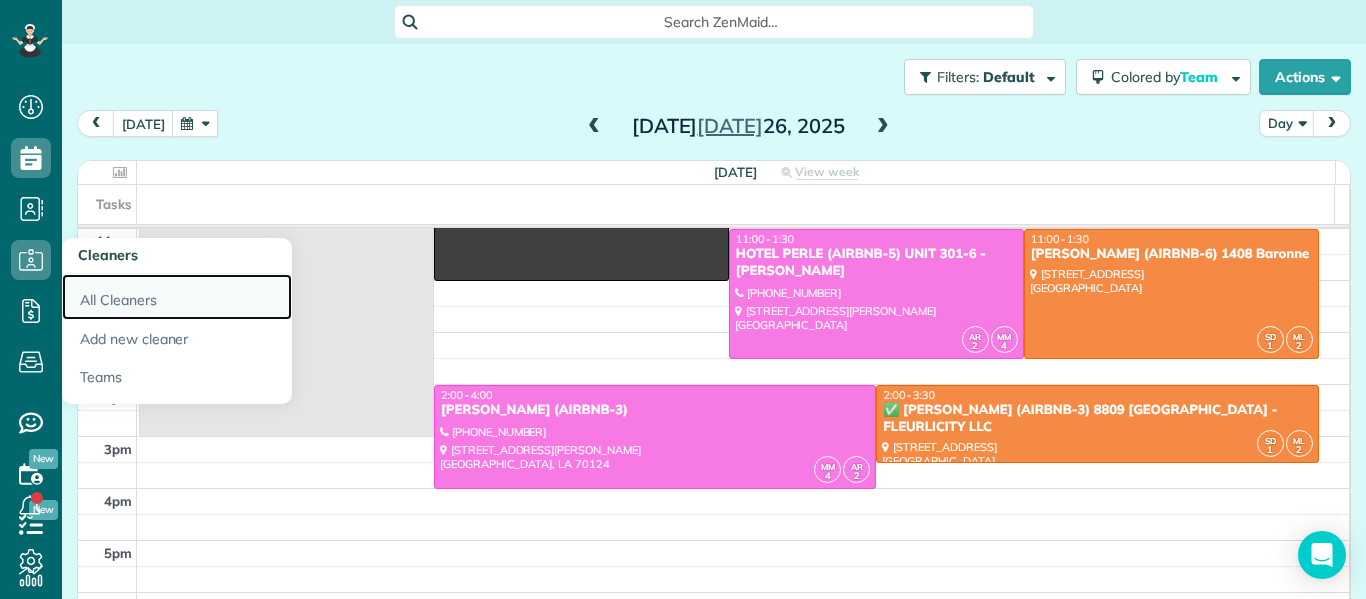 click on "All Cleaners" at bounding box center (177, 297) 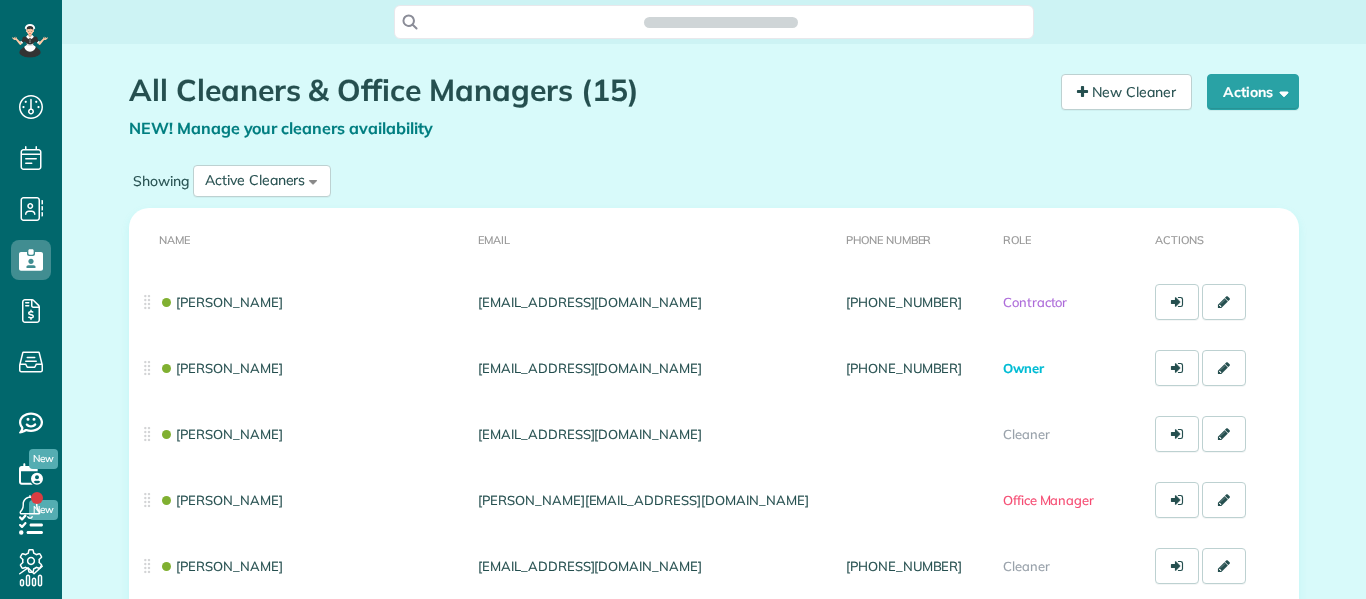 scroll, scrollTop: 0, scrollLeft: 0, axis: both 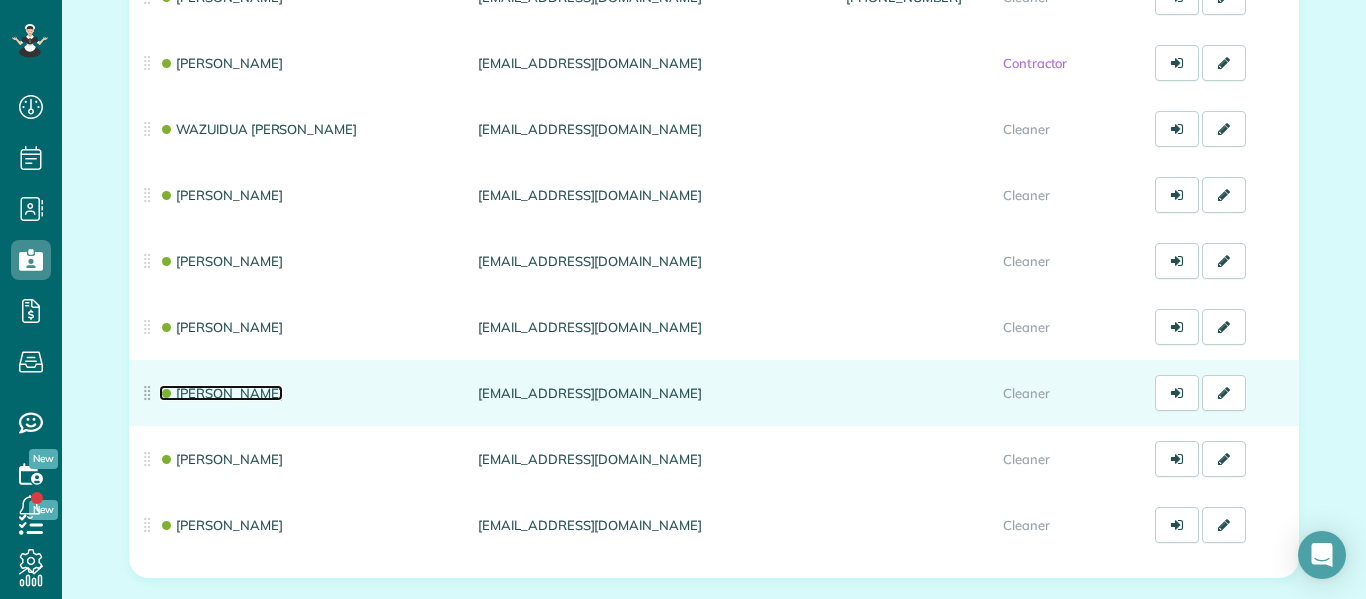 click on "[PERSON_NAME]" at bounding box center [221, 393] 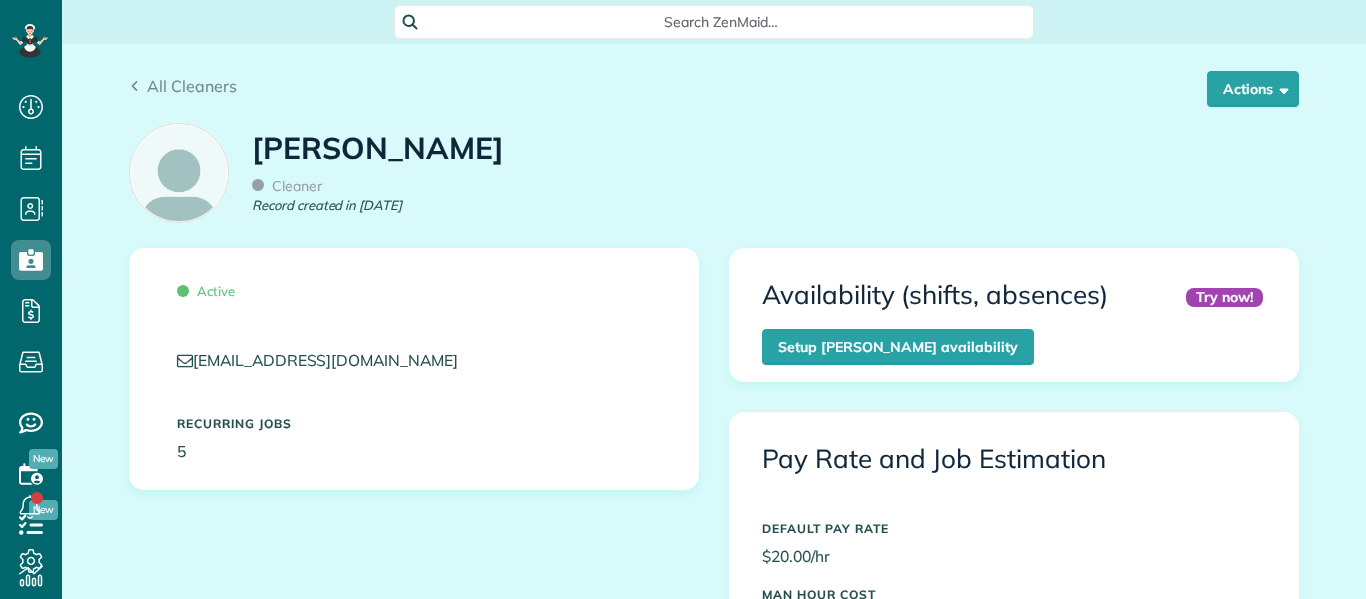 scroll, scrollTop: 0, scrollLeft: 0, axis: both 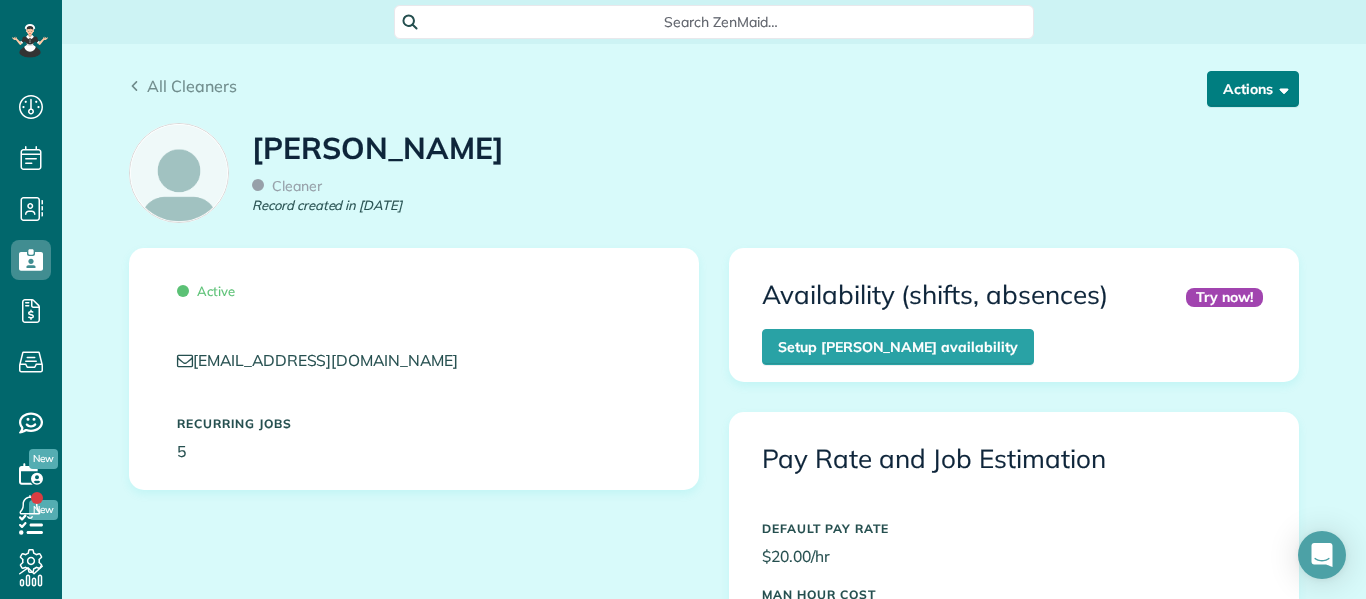 click at bounding box center (1280, 88) 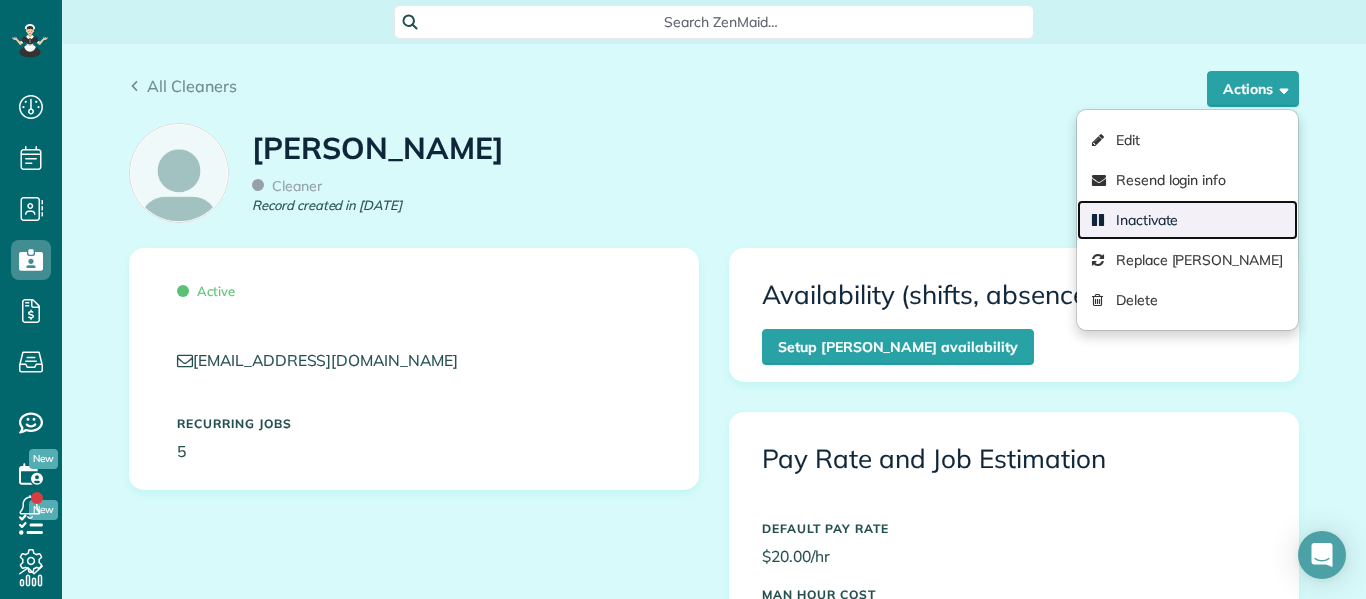 click on "Inactivate" at bounding box center [1187, 220] 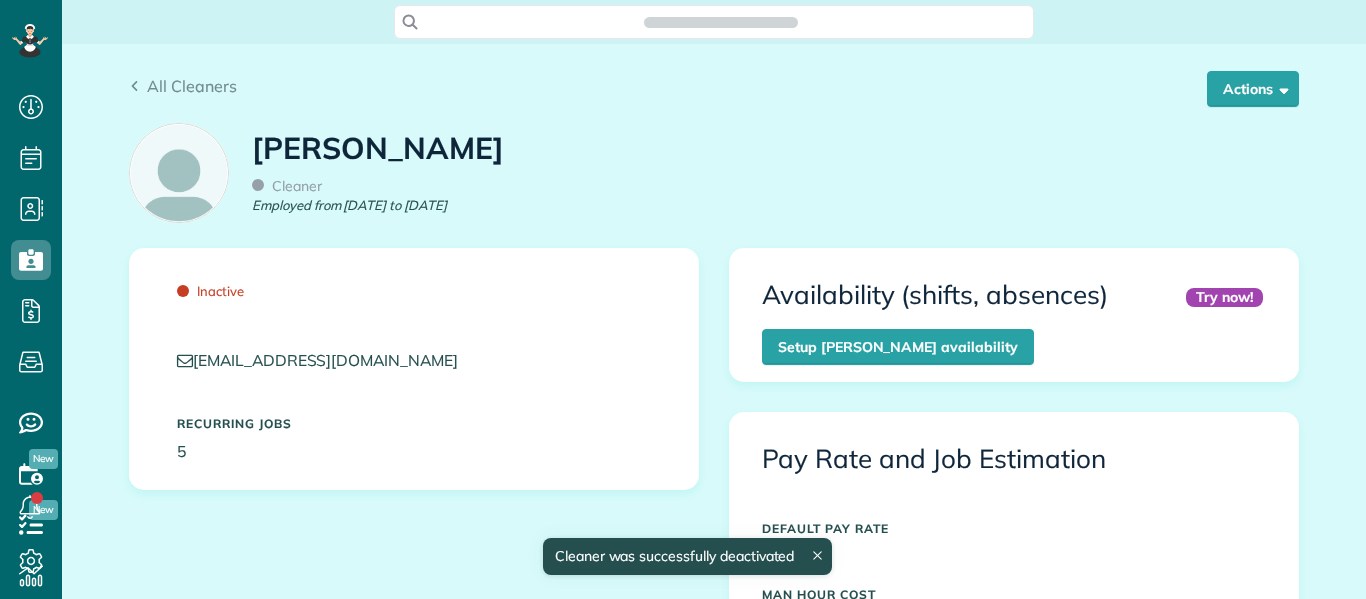 scroll, scrollTop: 0, scrollLeft: 0, axis: both 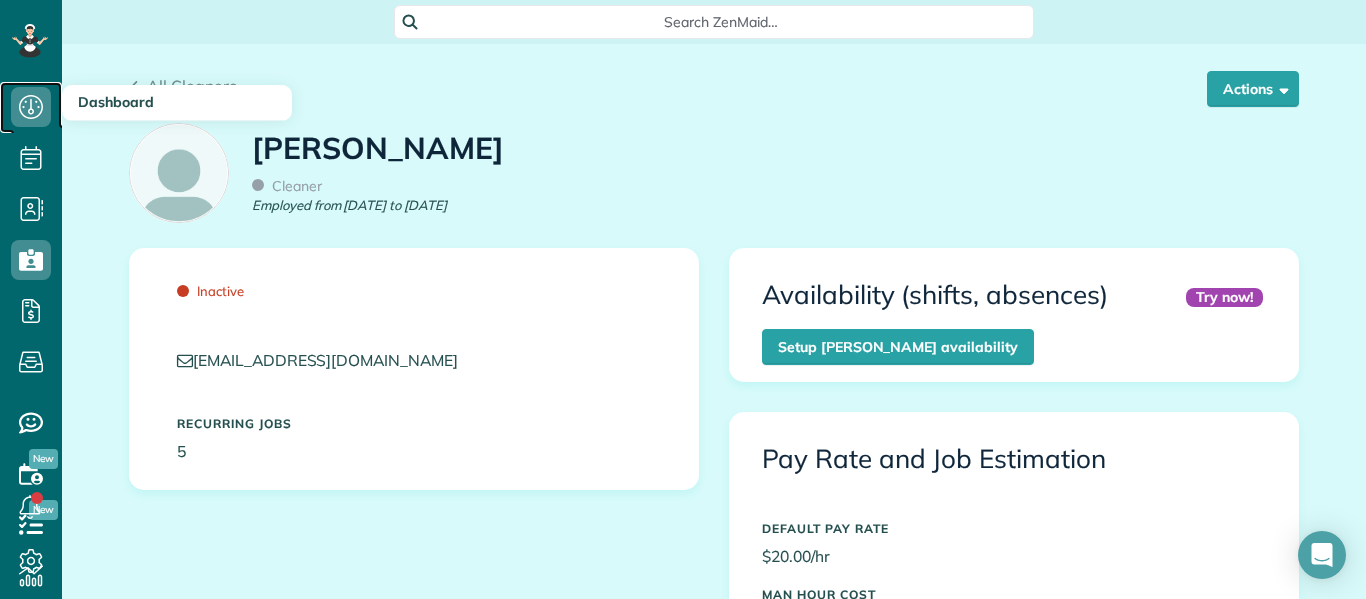 click 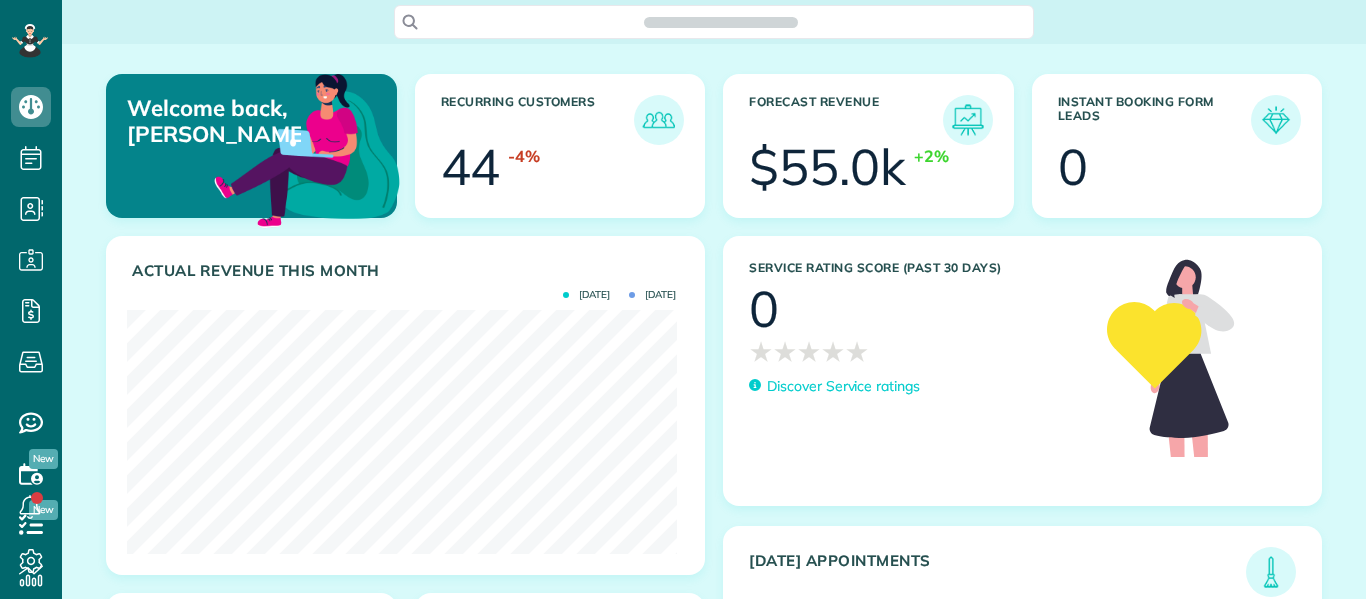 scroll, scrollTop: 0, scrollLeft: 0, axis: both 